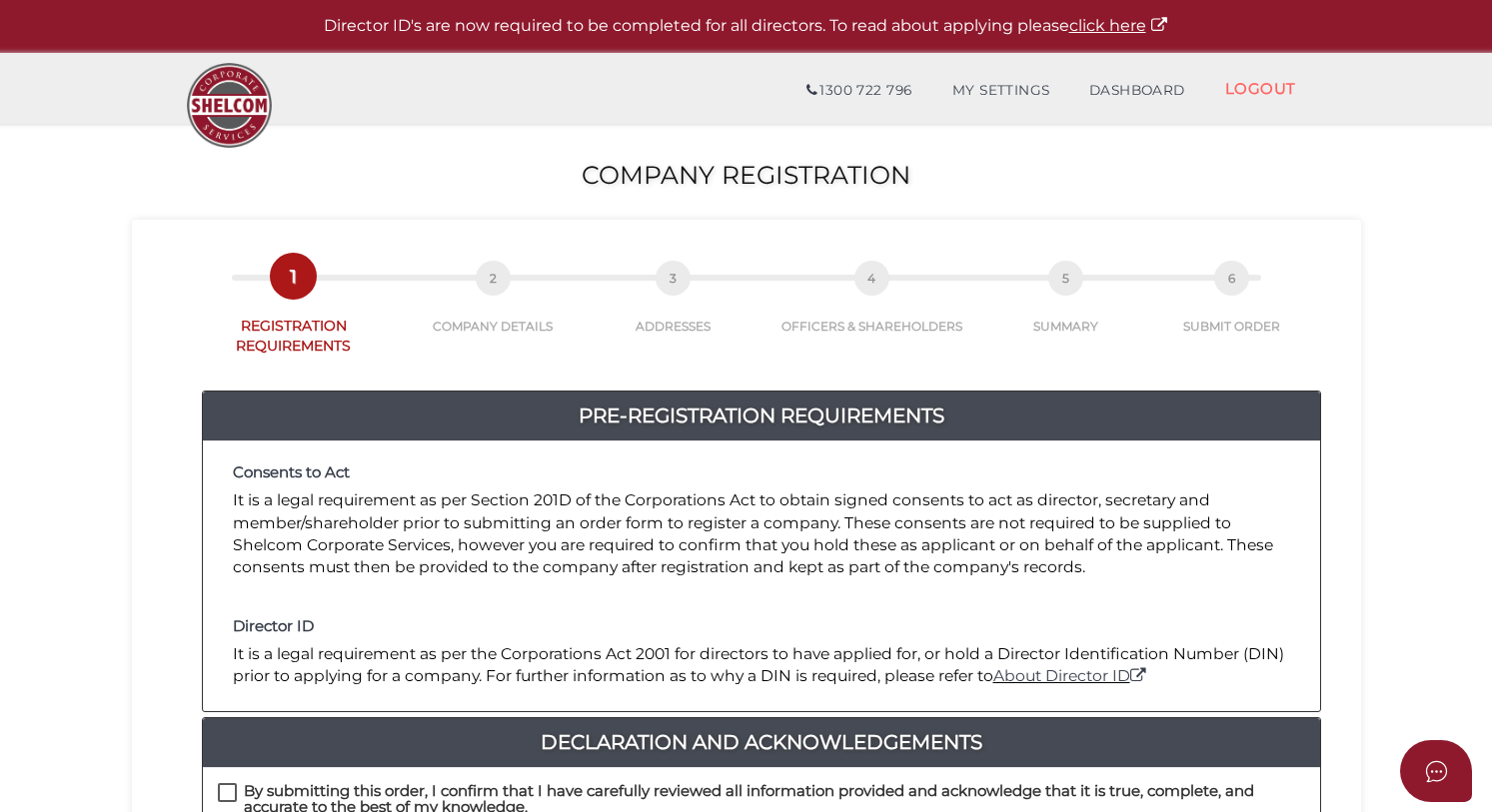 scroll, scrollTop: 300, scrollLeft: 0, axis: vertical 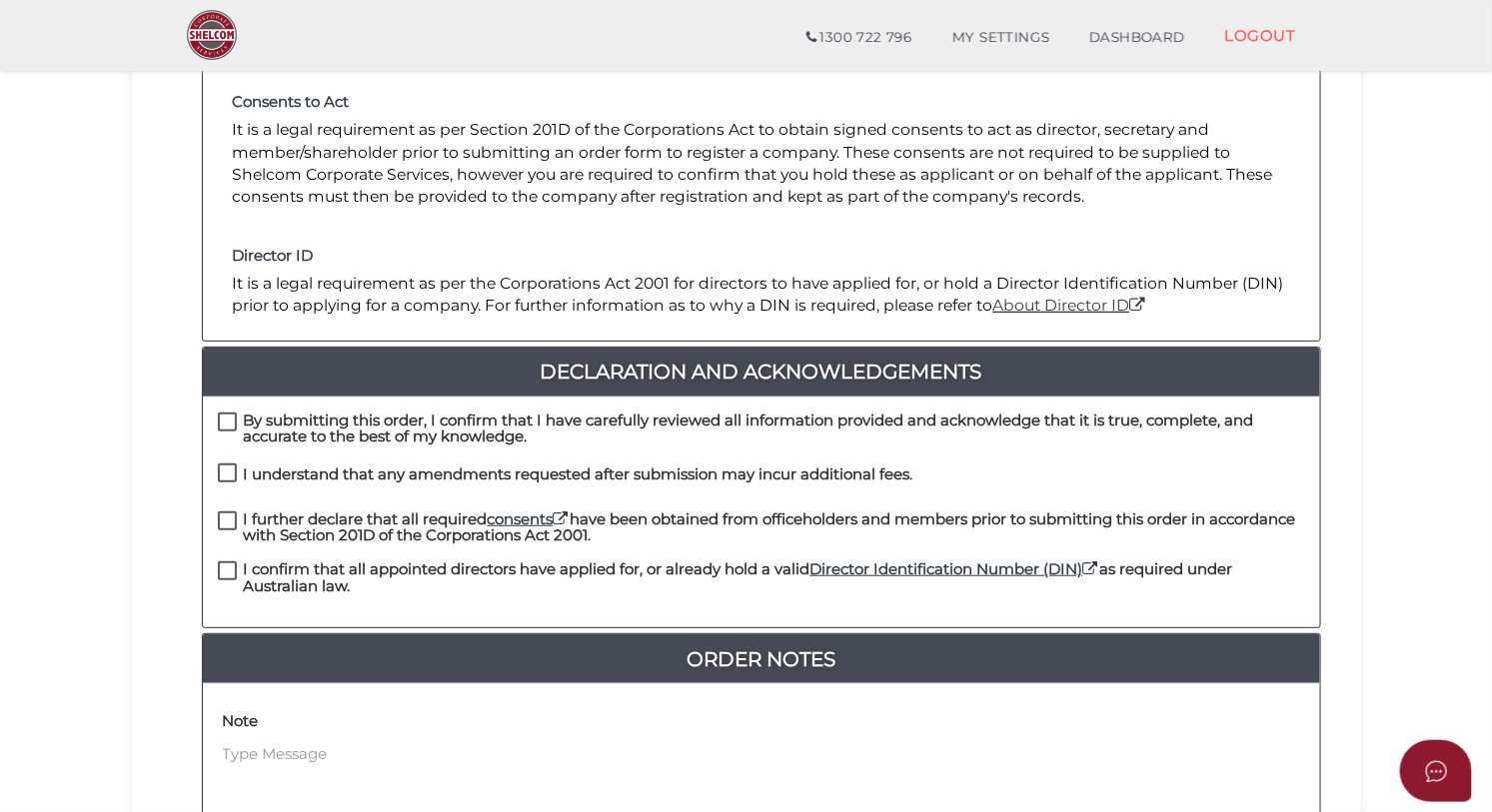 click on "By submitting this order, I confirm that I have carefully reviewed all information provided and acknowledge that it is true, complete, and accurate to the best of my knowledge." at bounding box center [774, 428] 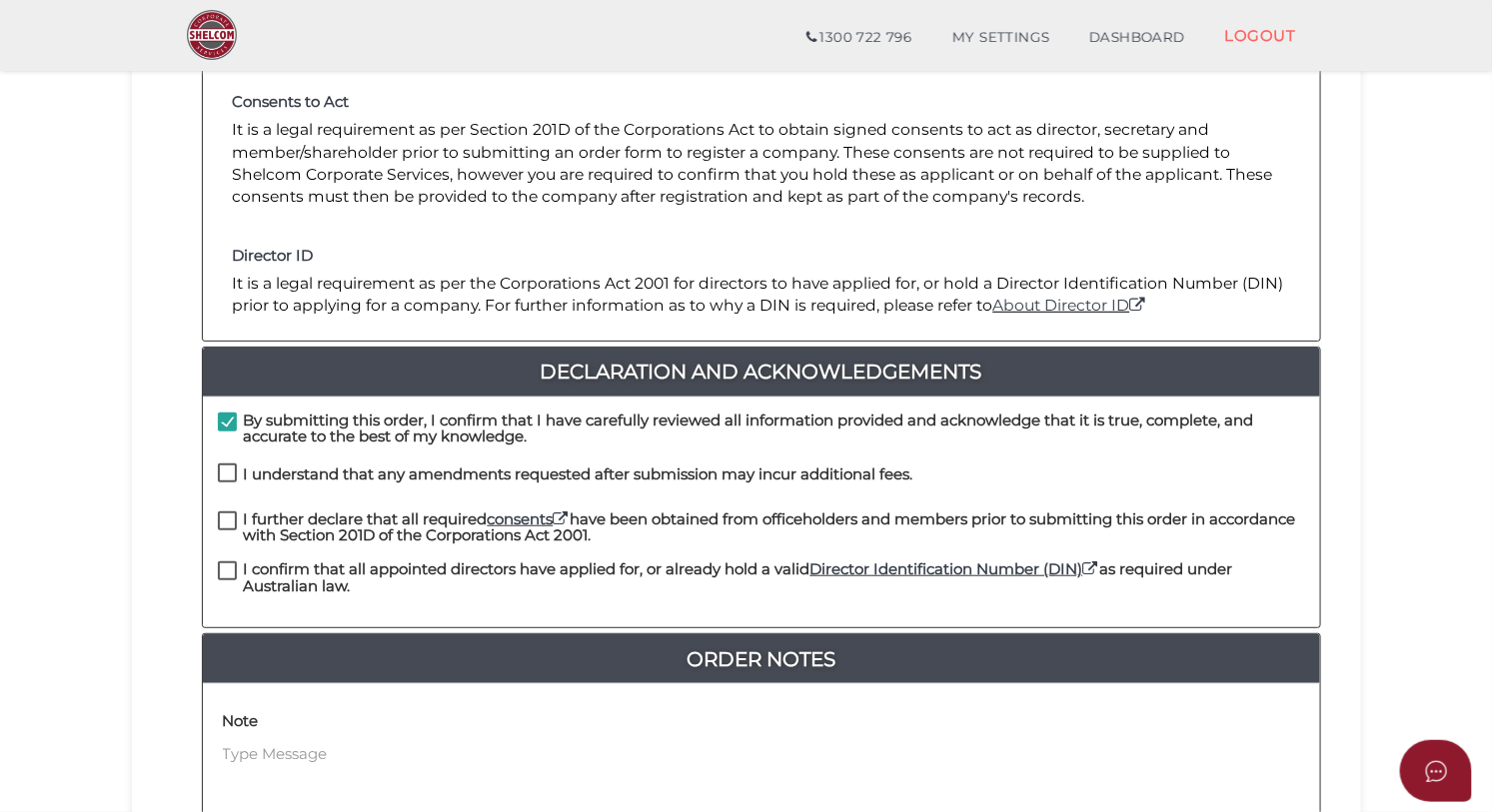 click on "I understand that any amendments requested after submission may incur additional fees." at bounding box center (579, 474) 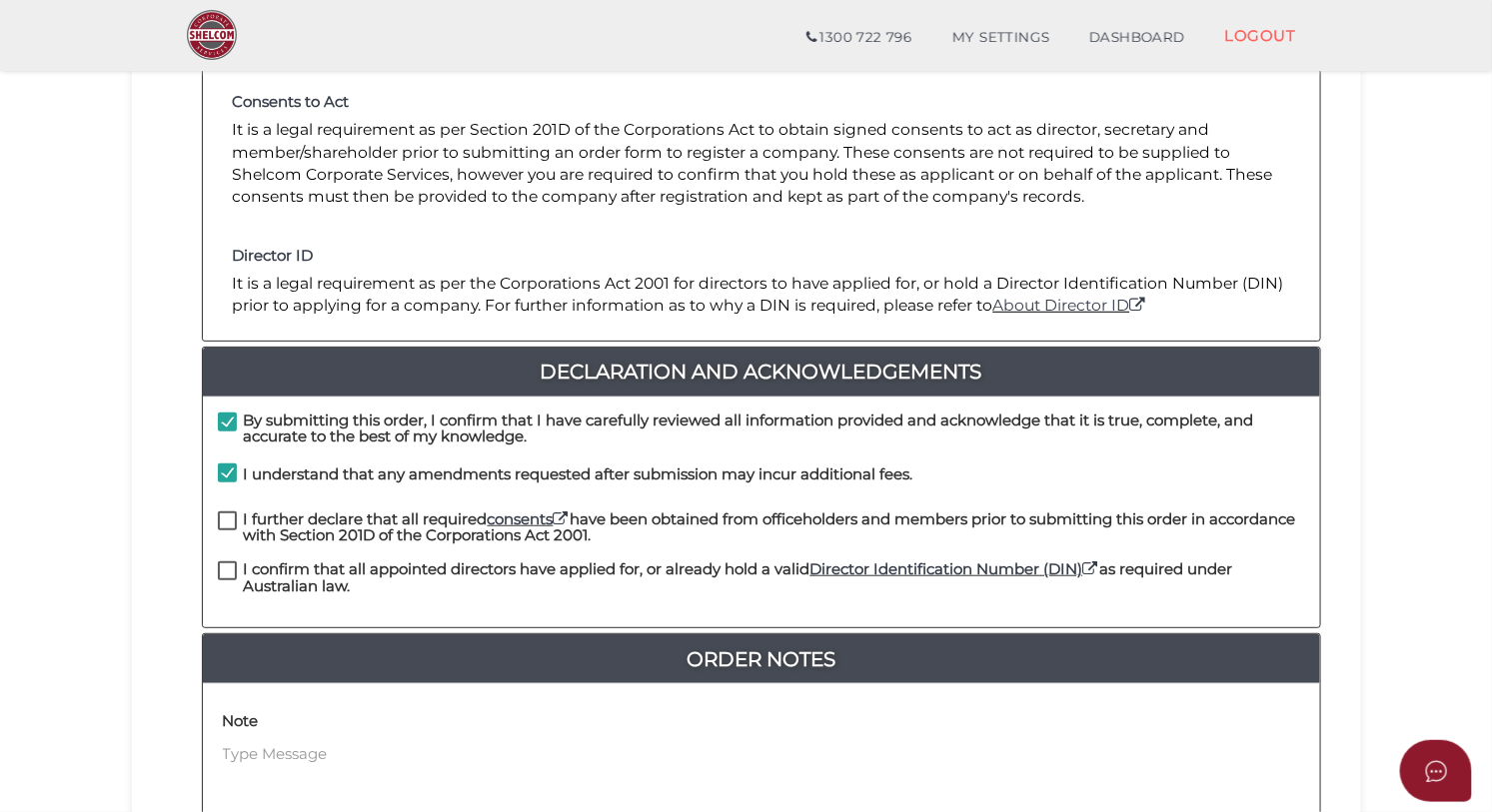 click on "I further declare that all required  consents   have been obtained from officeholders and members prior to submitting this order in accordance with Section 201D of the Corporations Act 2001." at bounding box center (774, 527) 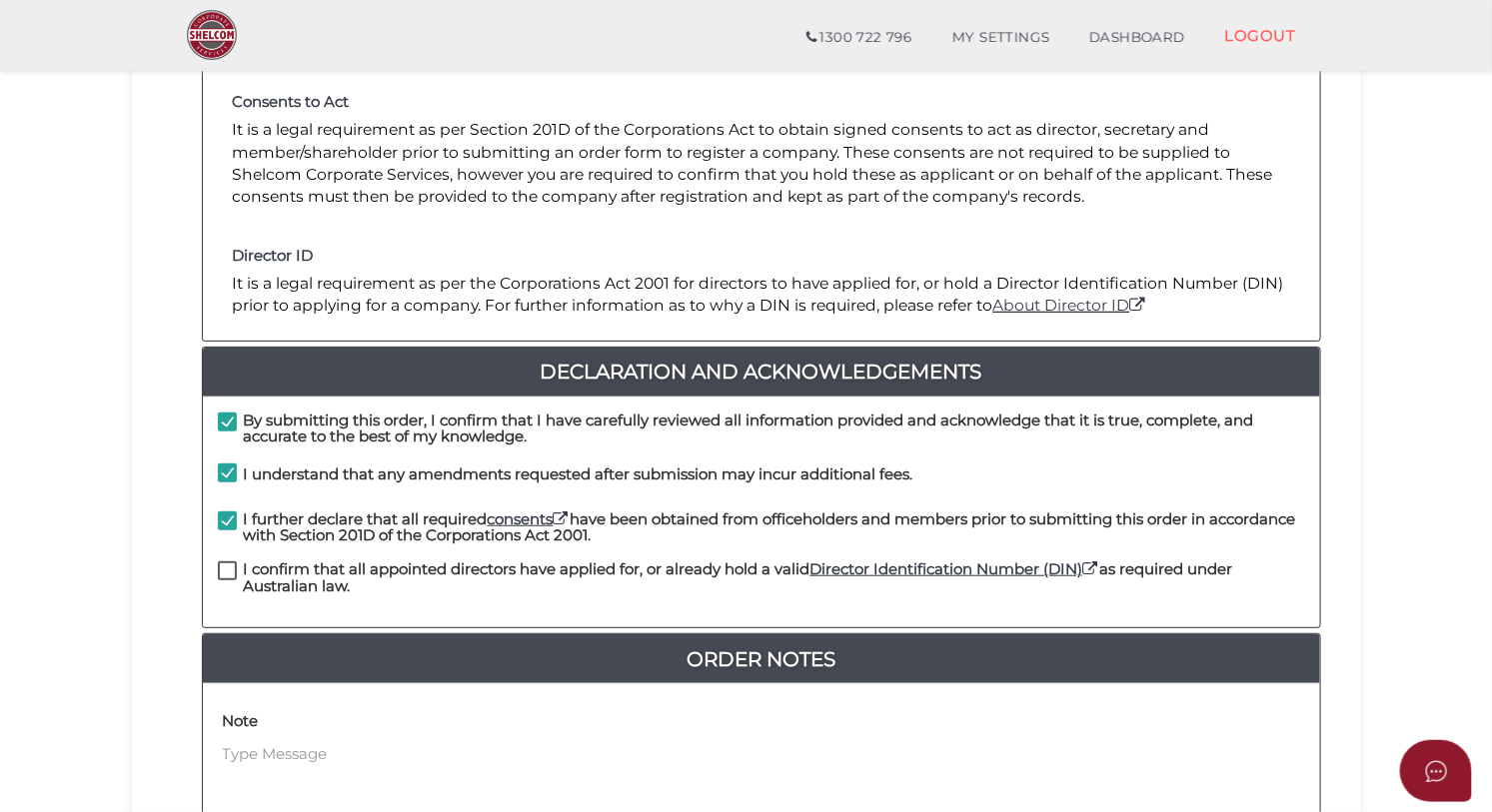 click on "I confirm that all appointed directors have applied for, or already hold a valid  Director Identification Number (DIN)   as required under Australian law." at bounding box center (774, 577) 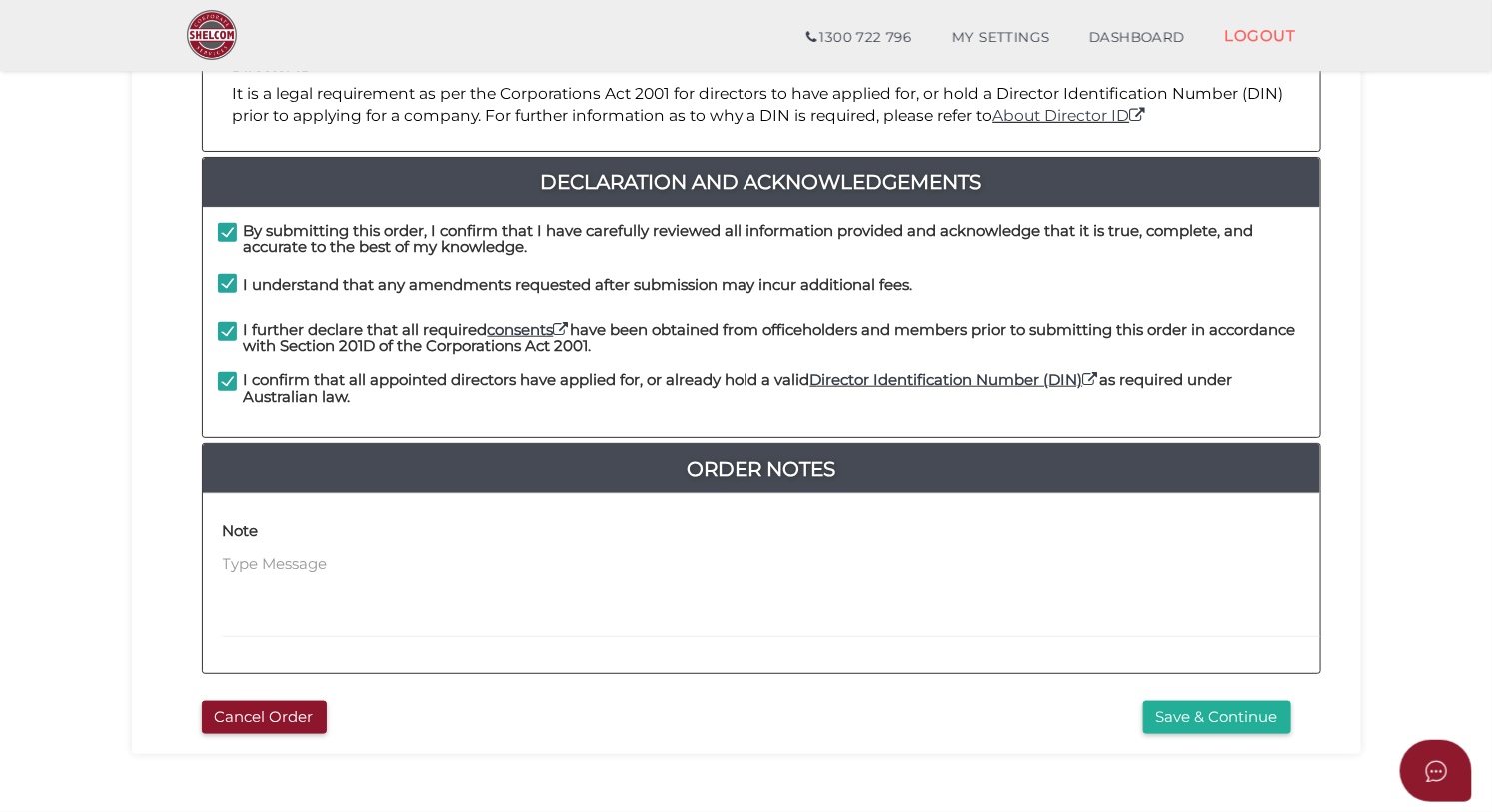 scroll, scrollTop: 499, scrollLeft: 0, axis: vertical 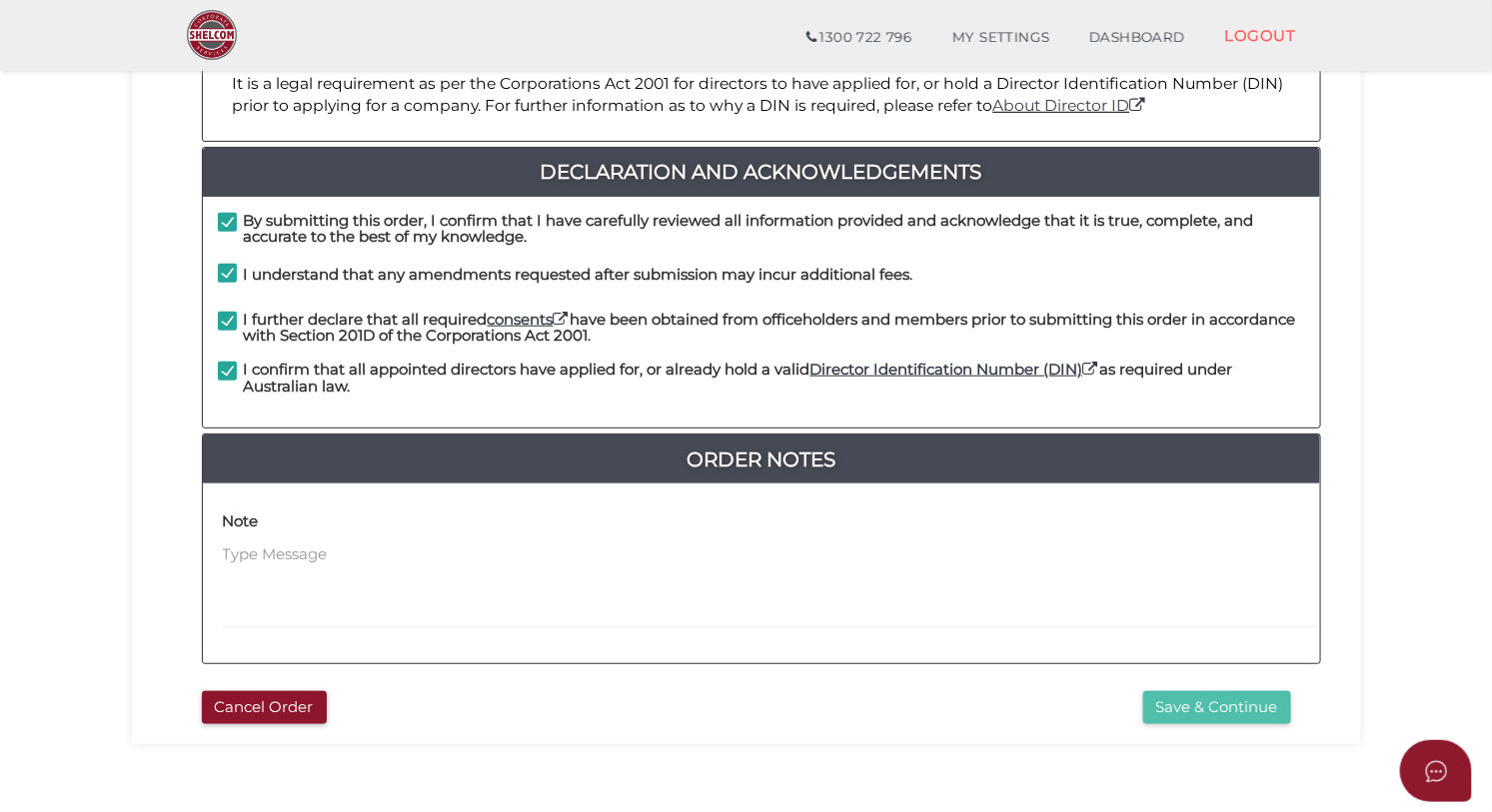 click on "Save & Continue" at bounding box center (1217, 707) 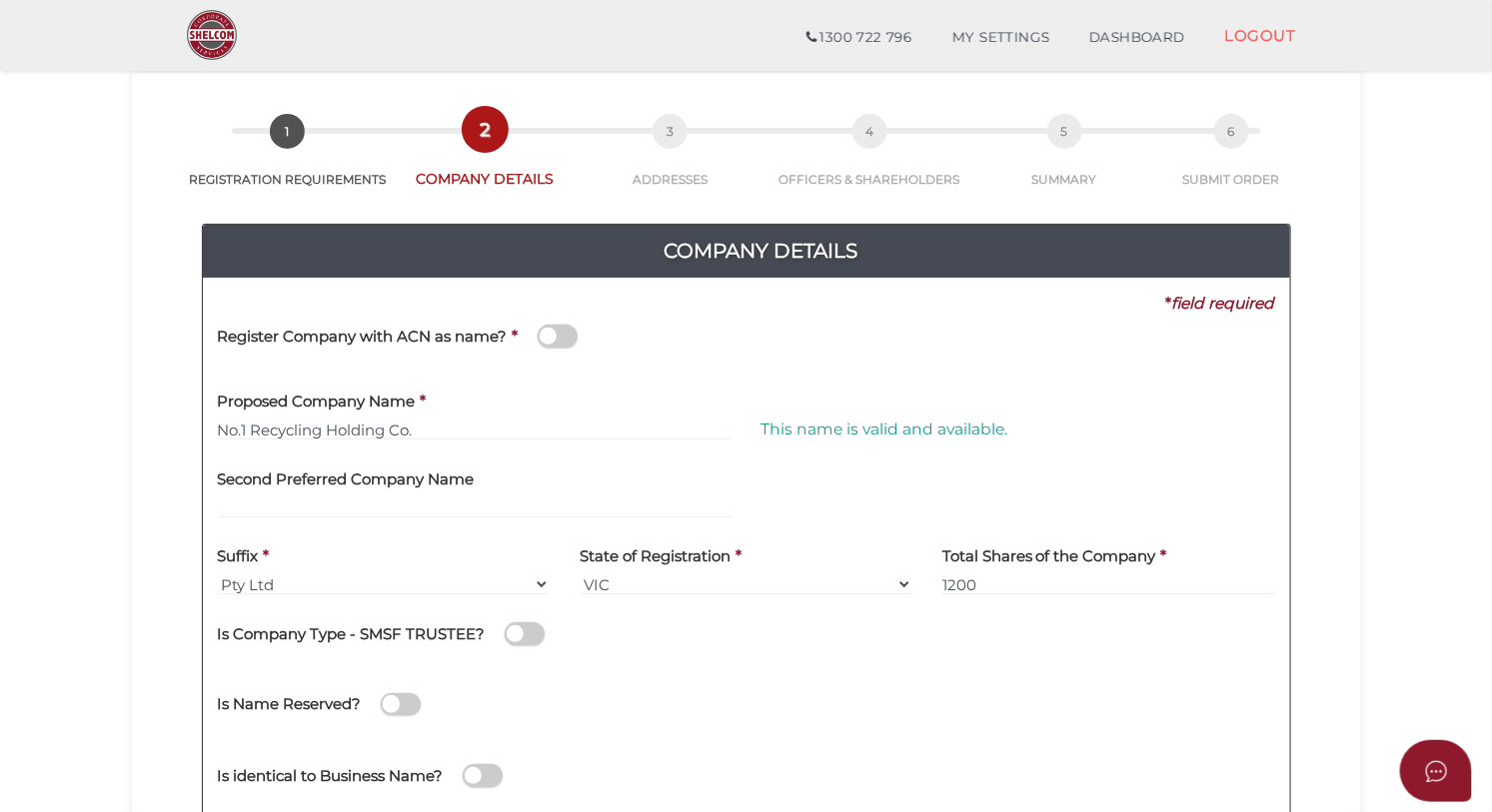 scroll, scrollTop: 100, scrollLeft: 0, axis: vertical 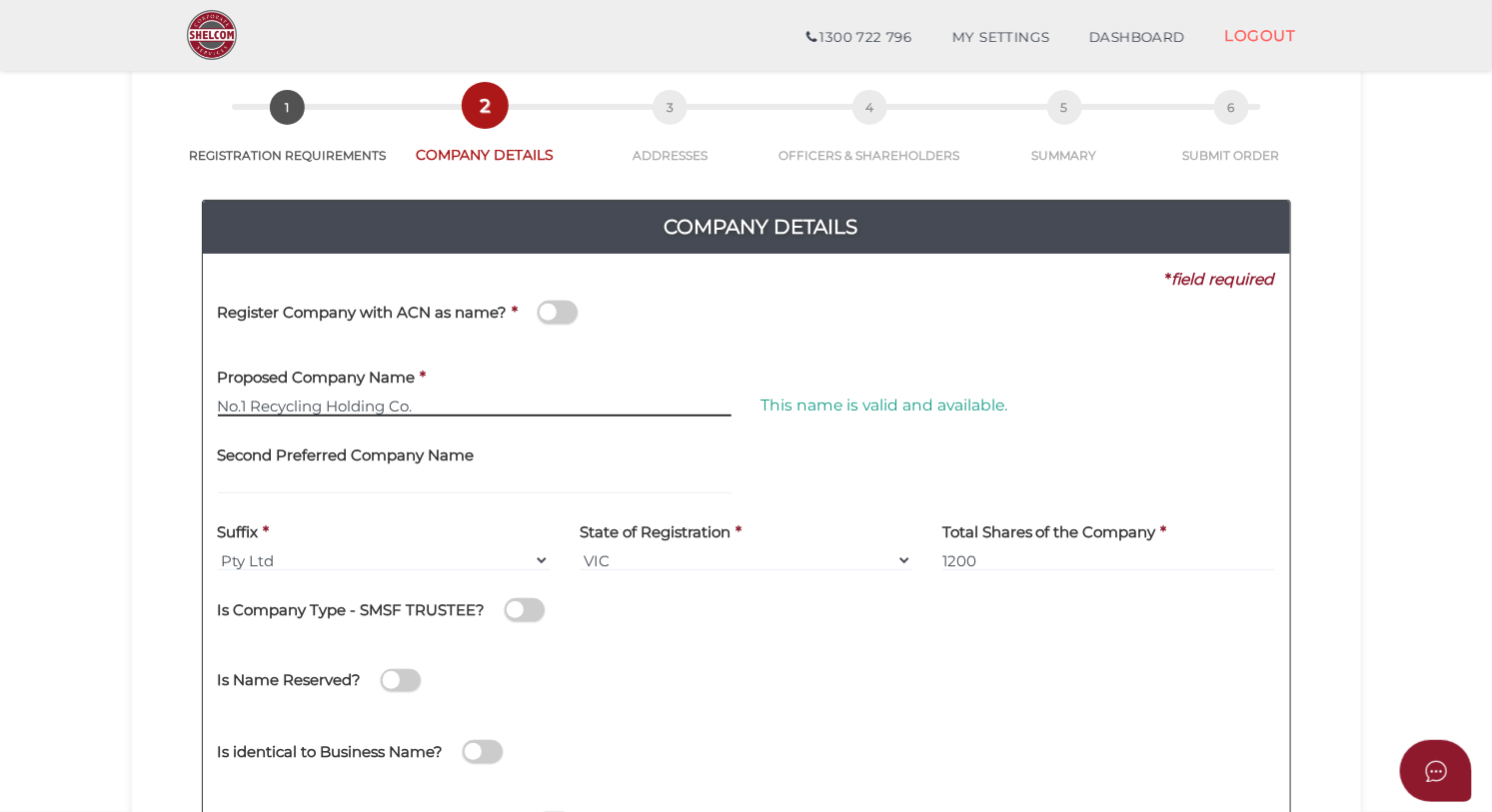 drag, startPoint x: 253, startPoint y: 405, endPoint x: 212, endPoint y: 404, distance: 41.01219 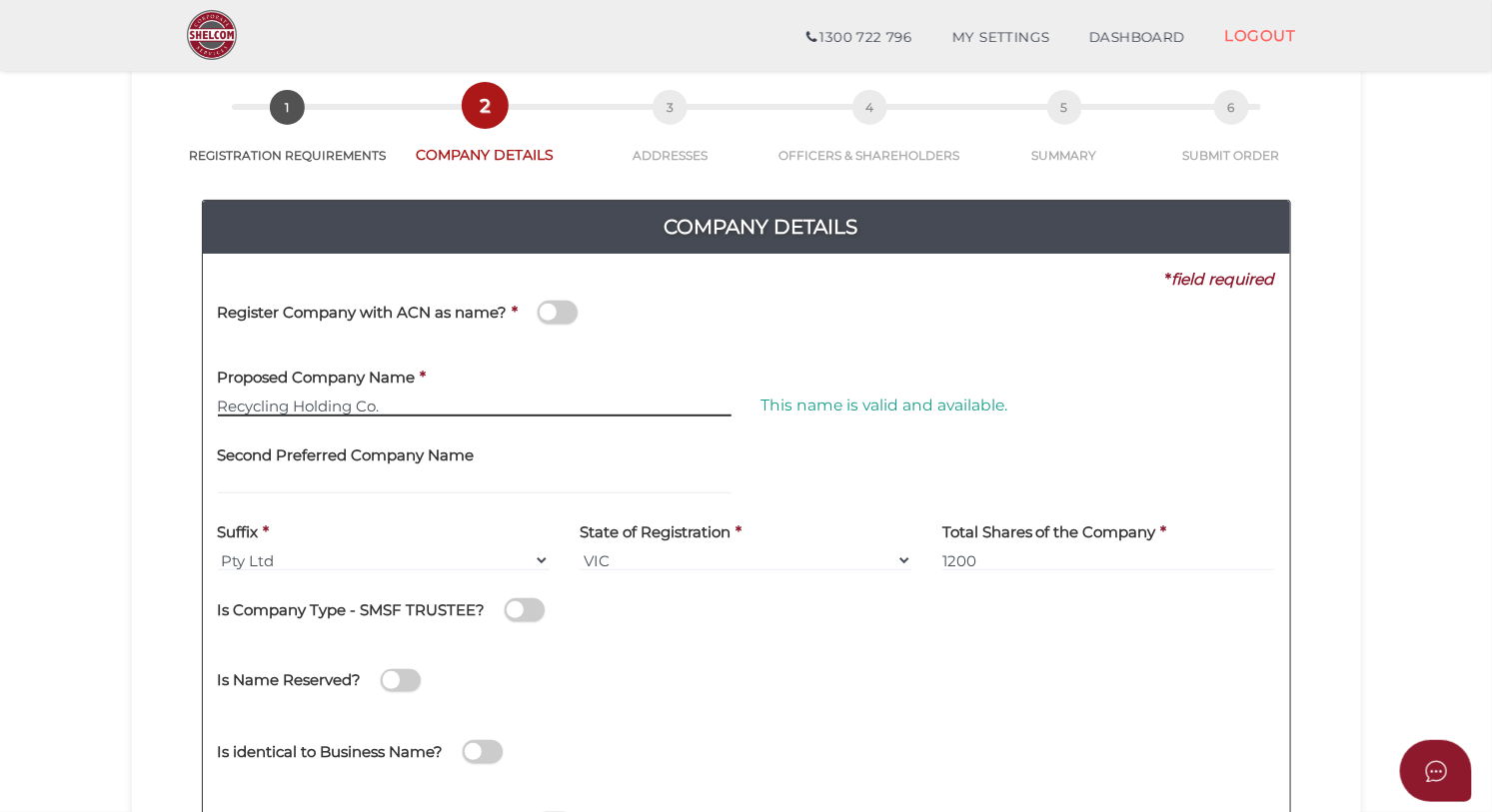 click on "Recycling Holding Co." at bounding box center [475, 406] 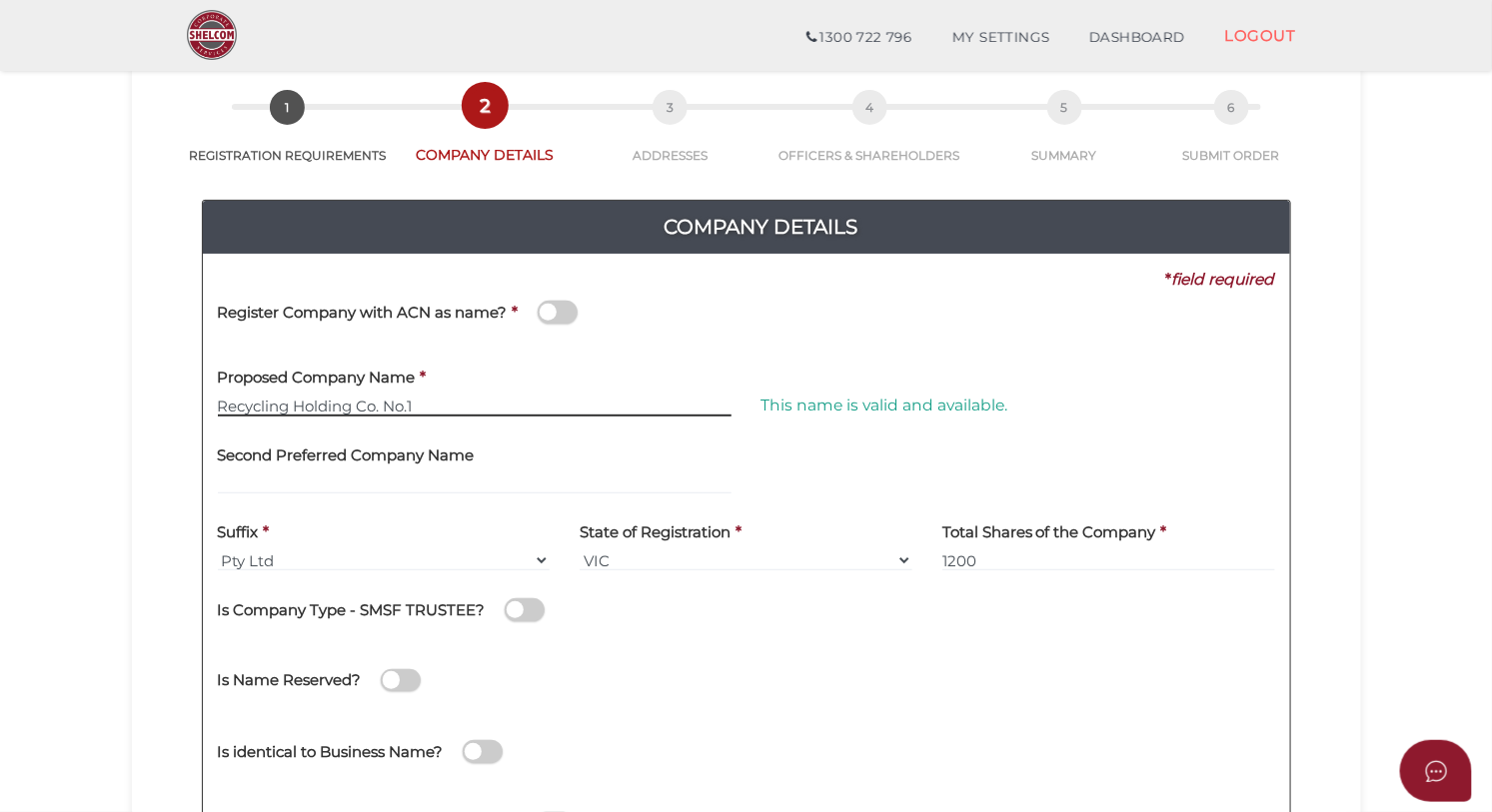 click on "Recycling Holding Co. No.1" at bounding box center (475, 406) 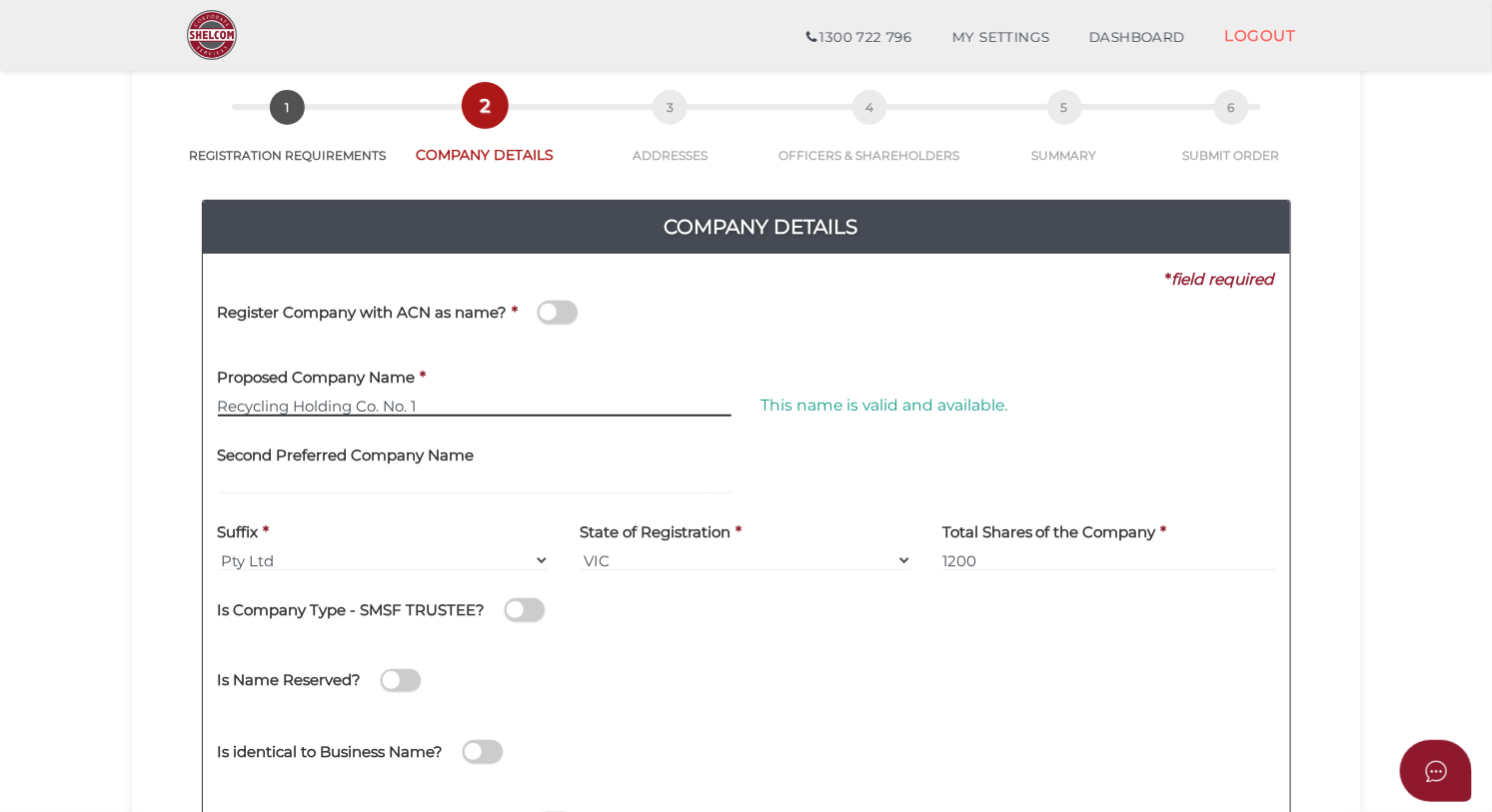 type on "Recycling Holding Co. No. 1" 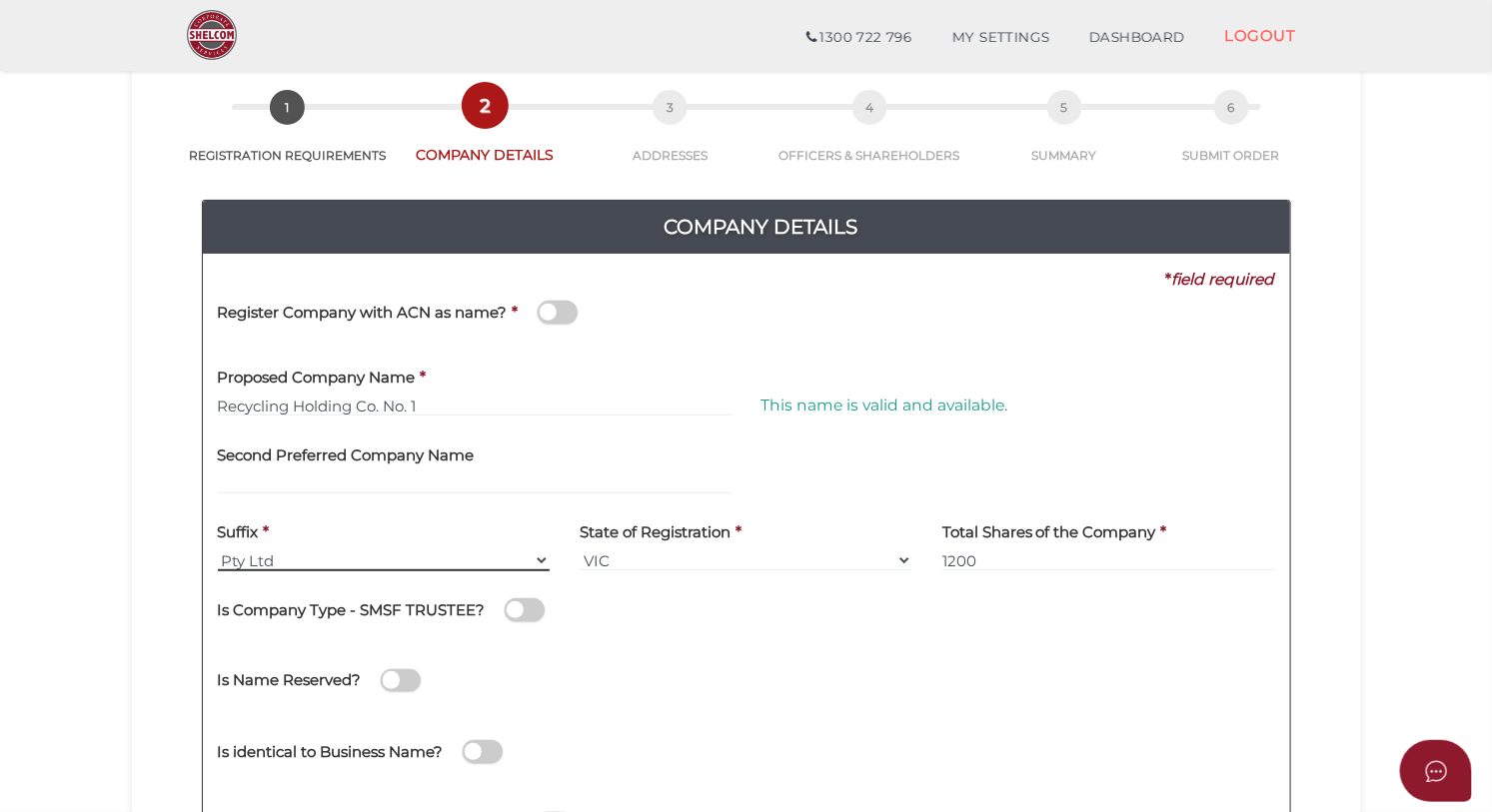 click on "Pty Ltd 										 Pty Ltd
Pty. Ltd.
Pty Limited
Proprietary Limited
Proprietary Ltd" at bounding box center [384, 560] 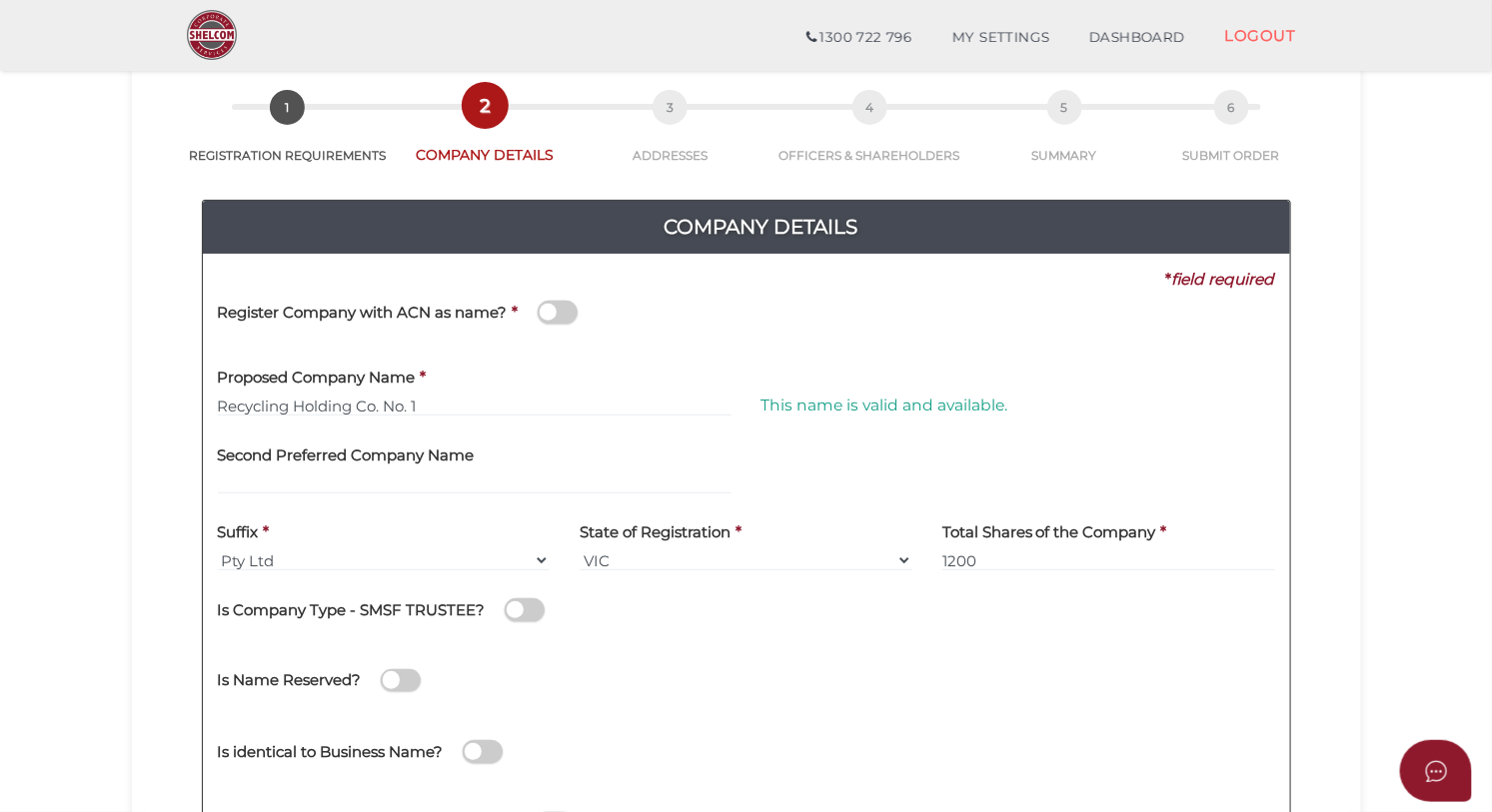 click on "Is Company Type - SMSF TRUSTEE?" at bounding box center [746, 614] 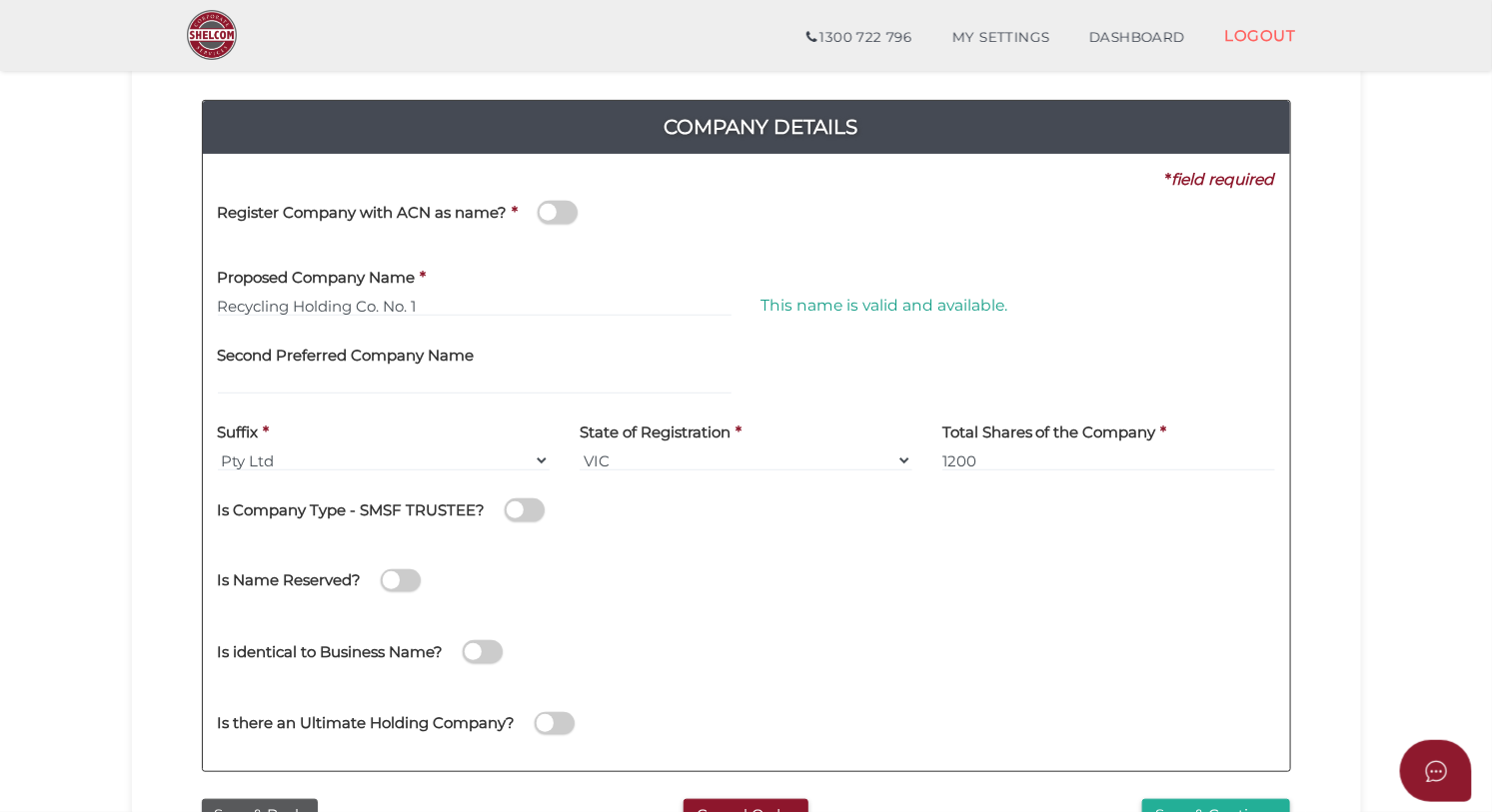 scroll, scrollTop: 160, scrollLeft: 0, axis: vertical 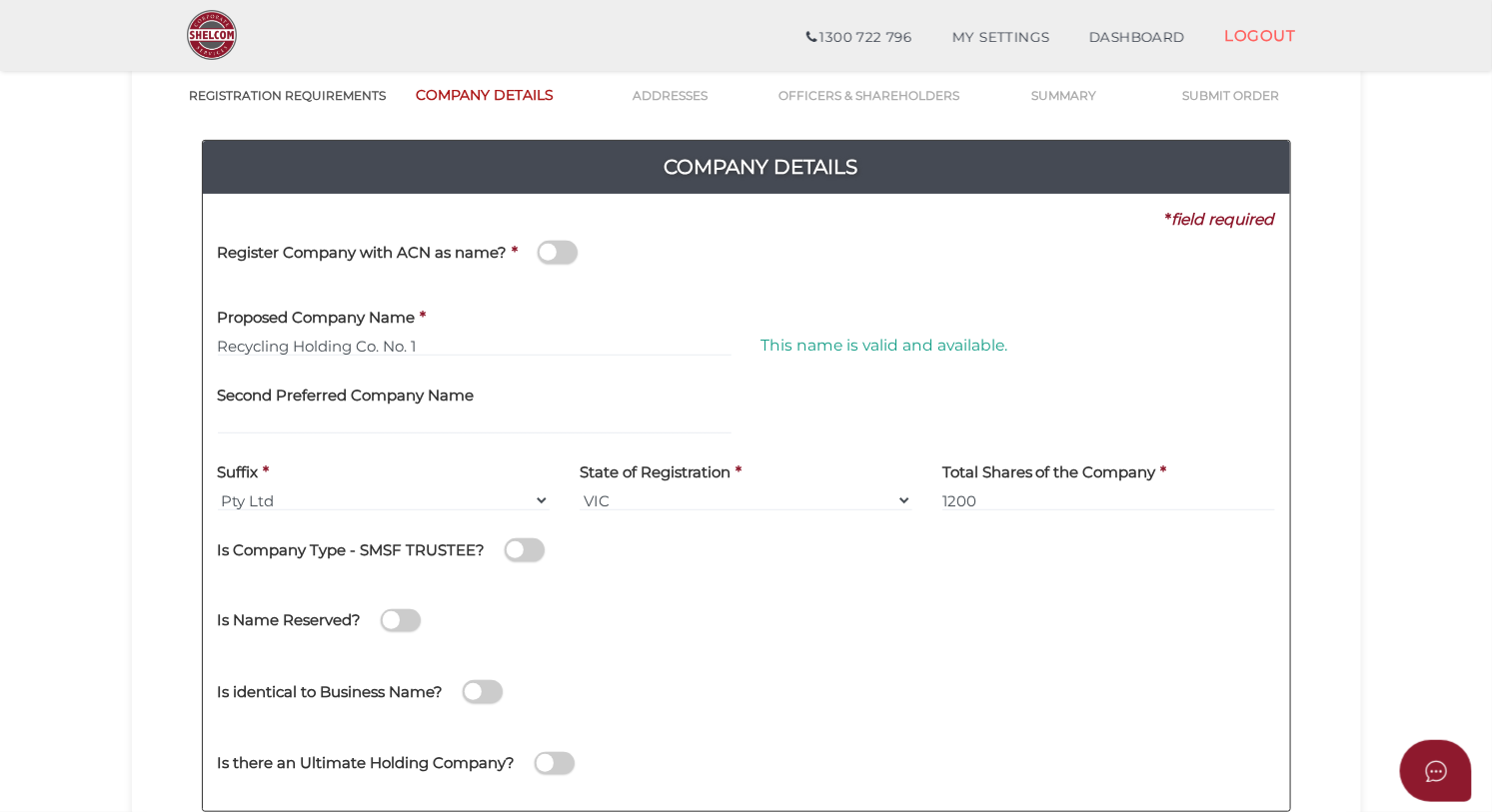 click at bounding box center (558, 252) 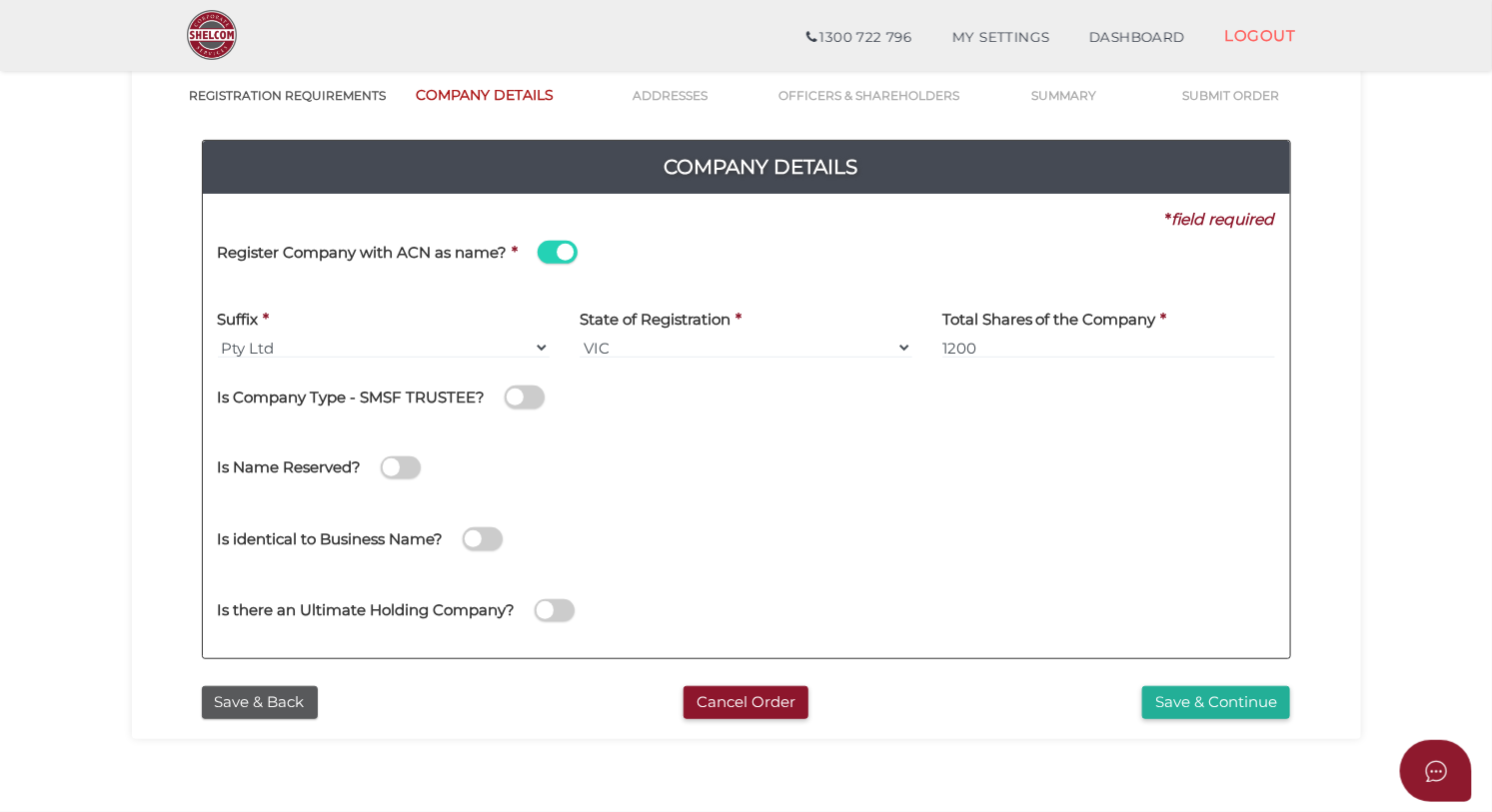 click at bounding box center [558, 252] 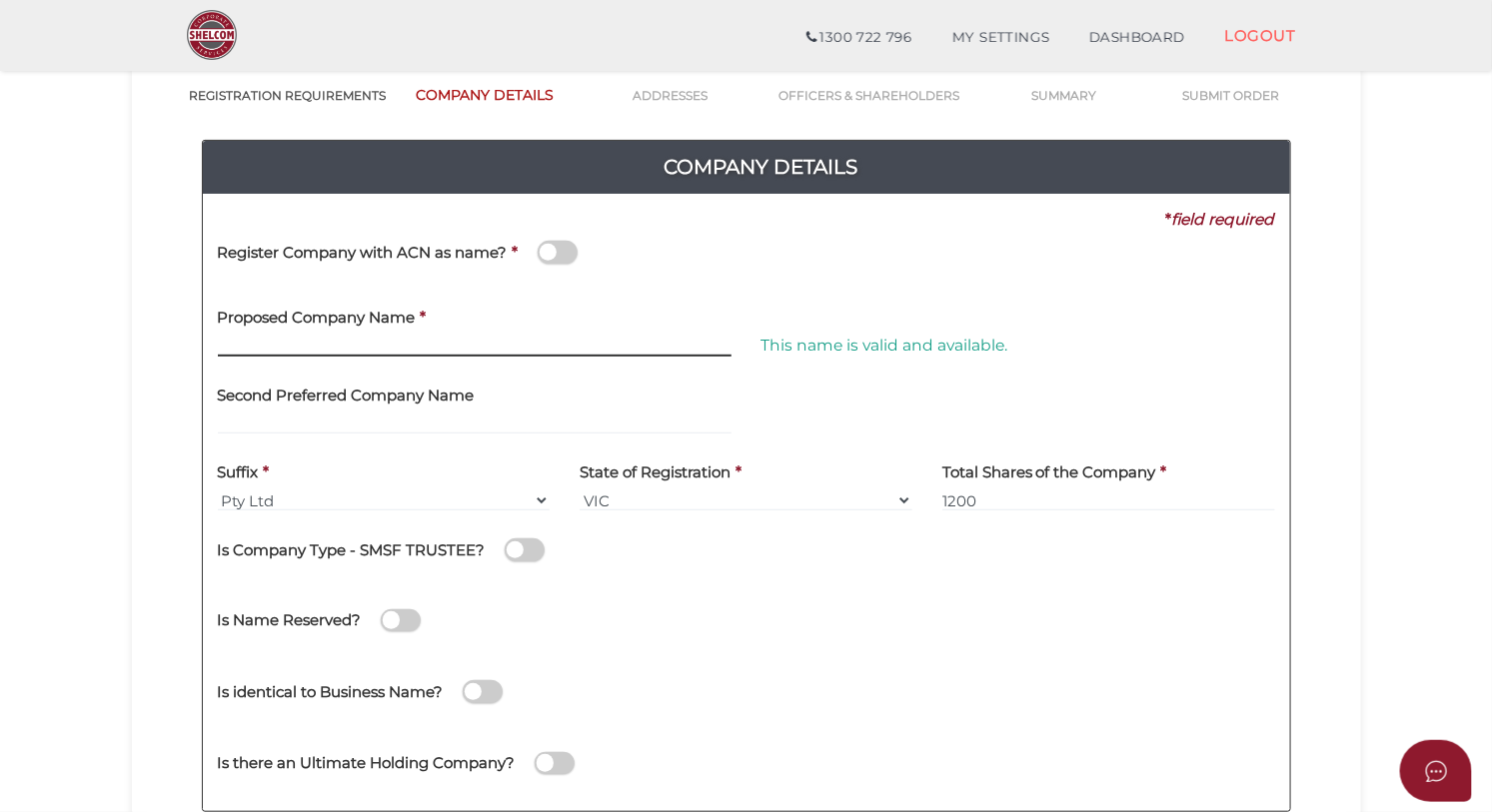 click at bounding box center [475, 346] 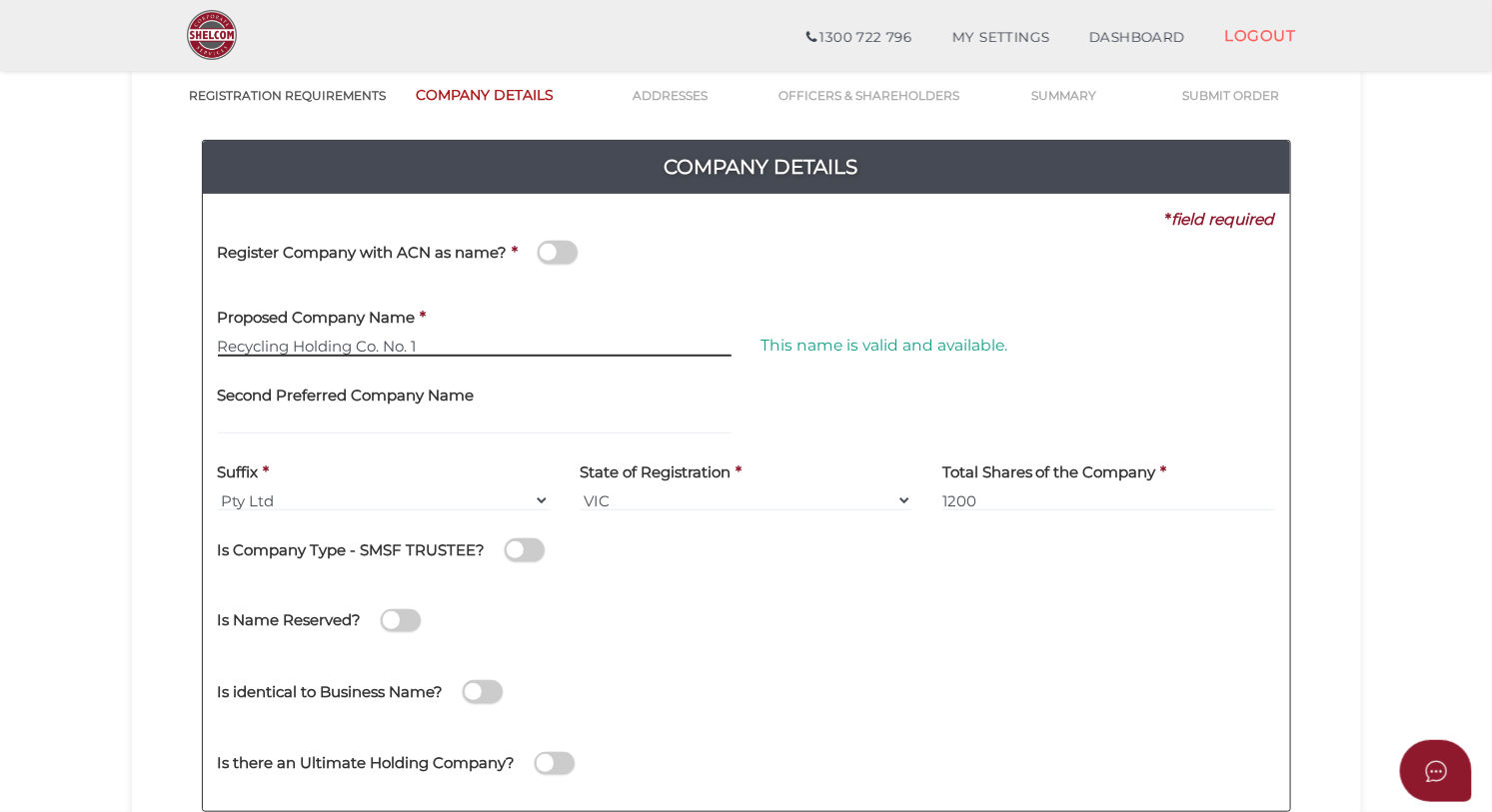 drag, startPoint x: 485, startPoint y: 347, endPoint x: 498, endPoint y: 350, distance: 13.341664 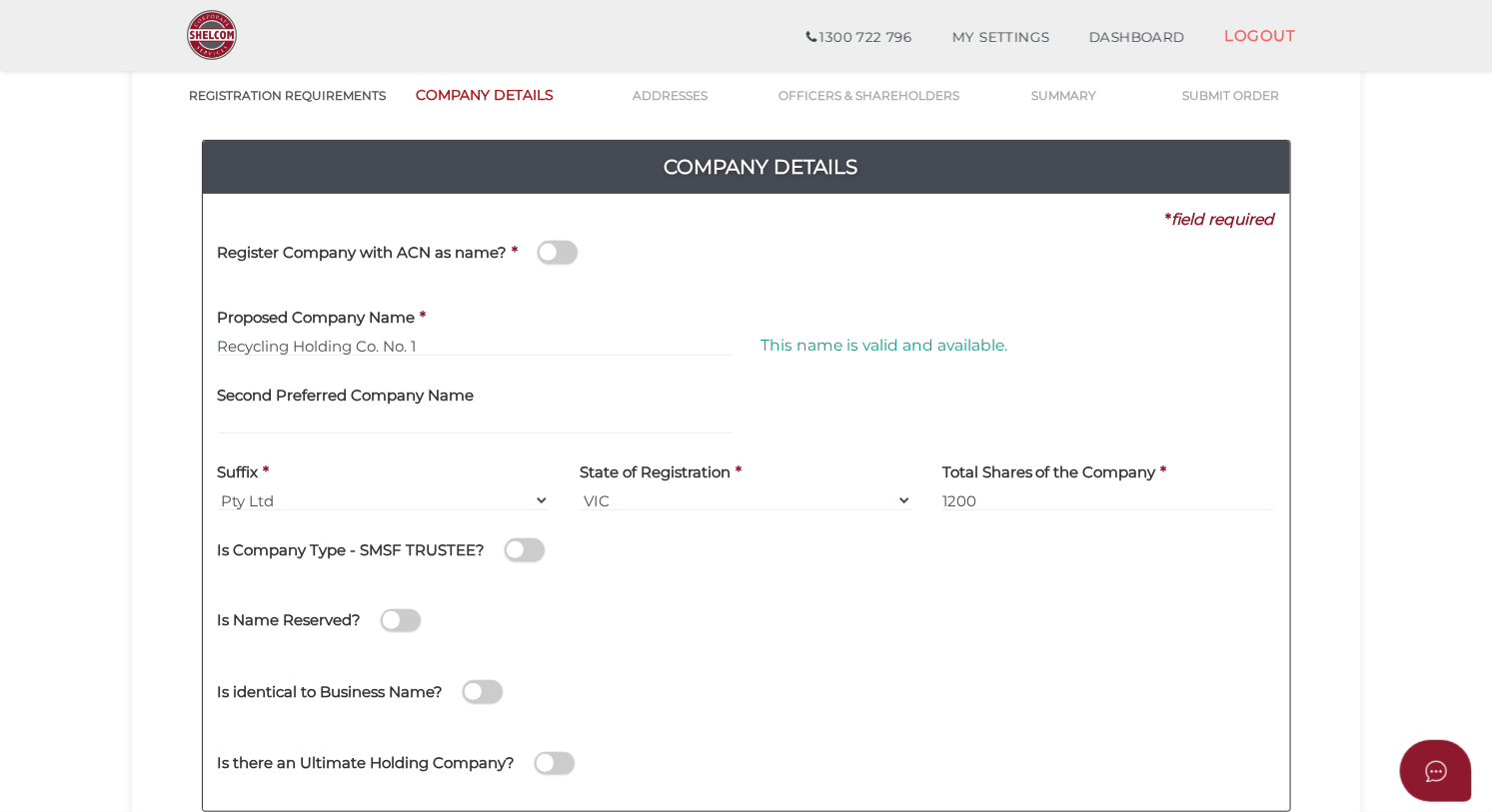click on "Is Name Reserved?" at bounding box center [490, 610] 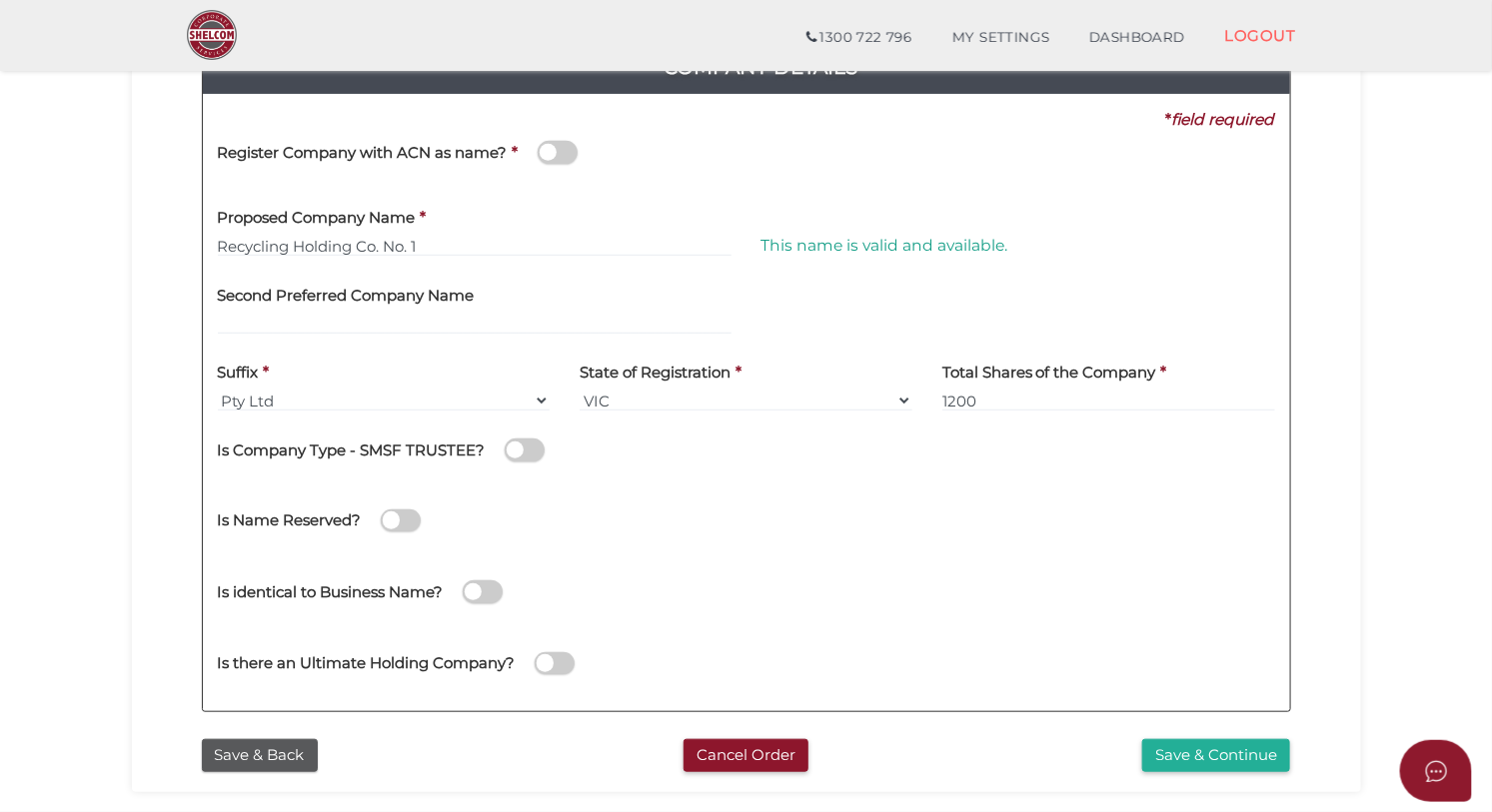click at bounding box center [525, 449] 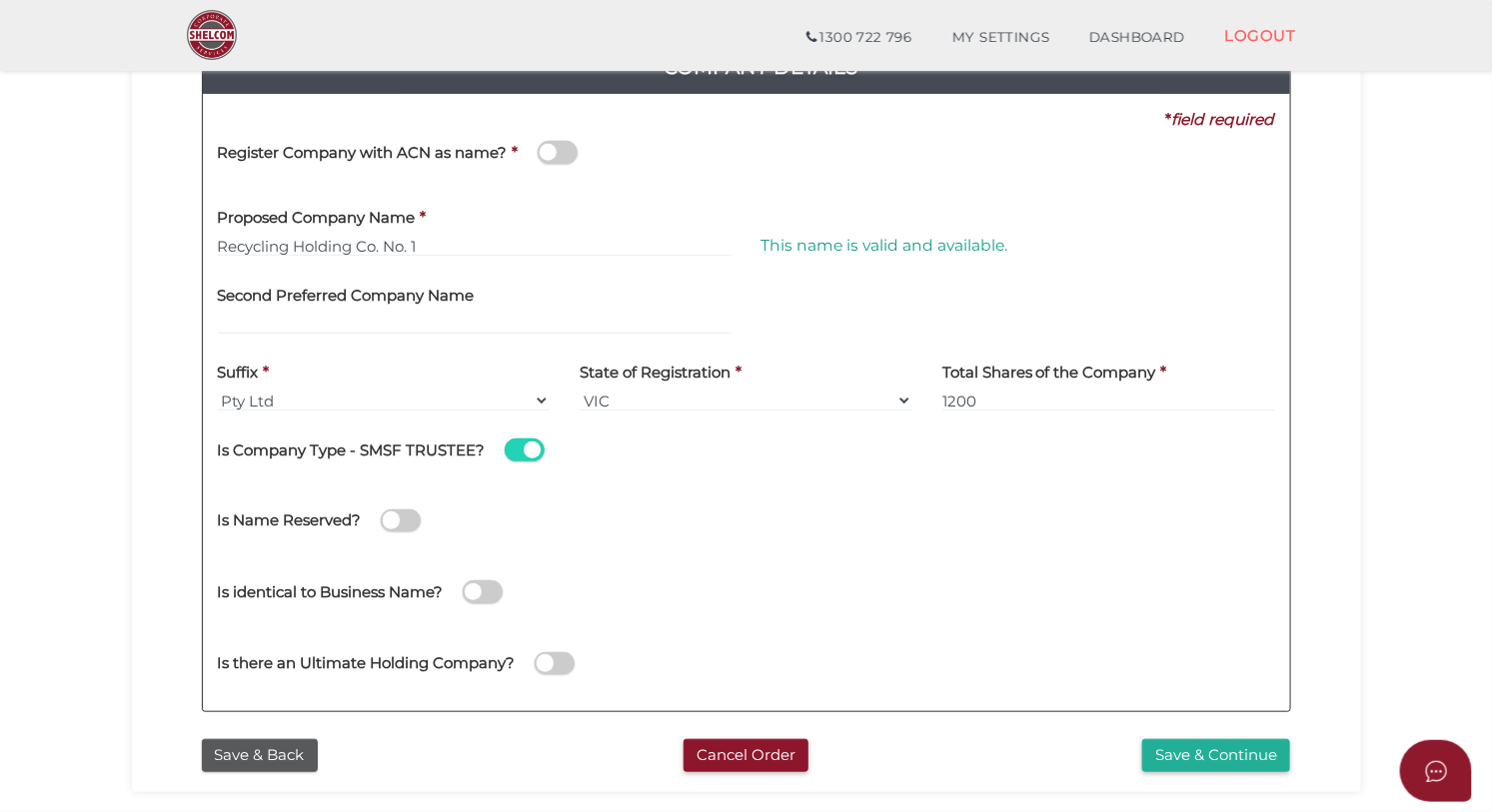 click at bounding box center (525, 449) 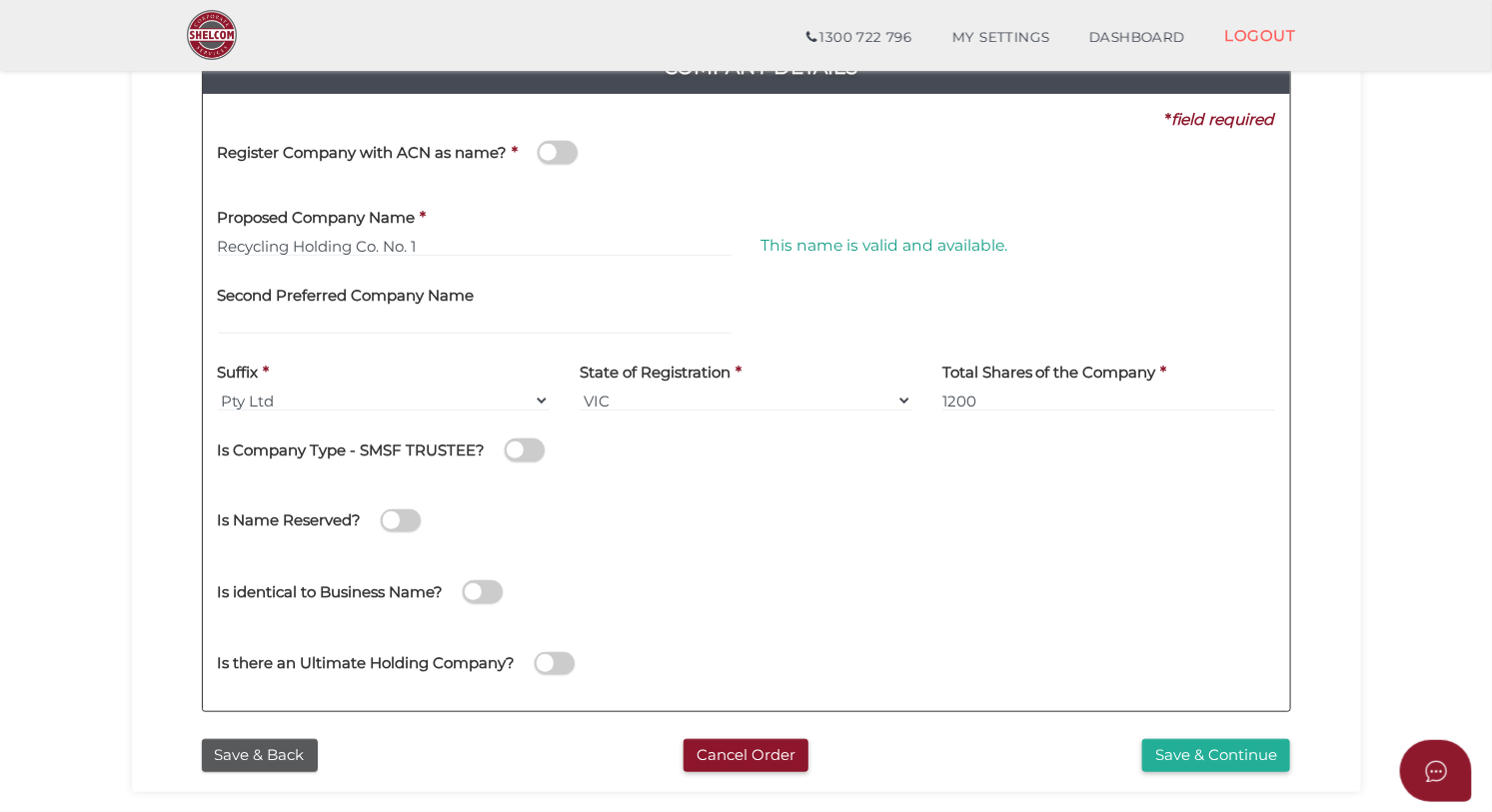click at bounding box center (401, 520) 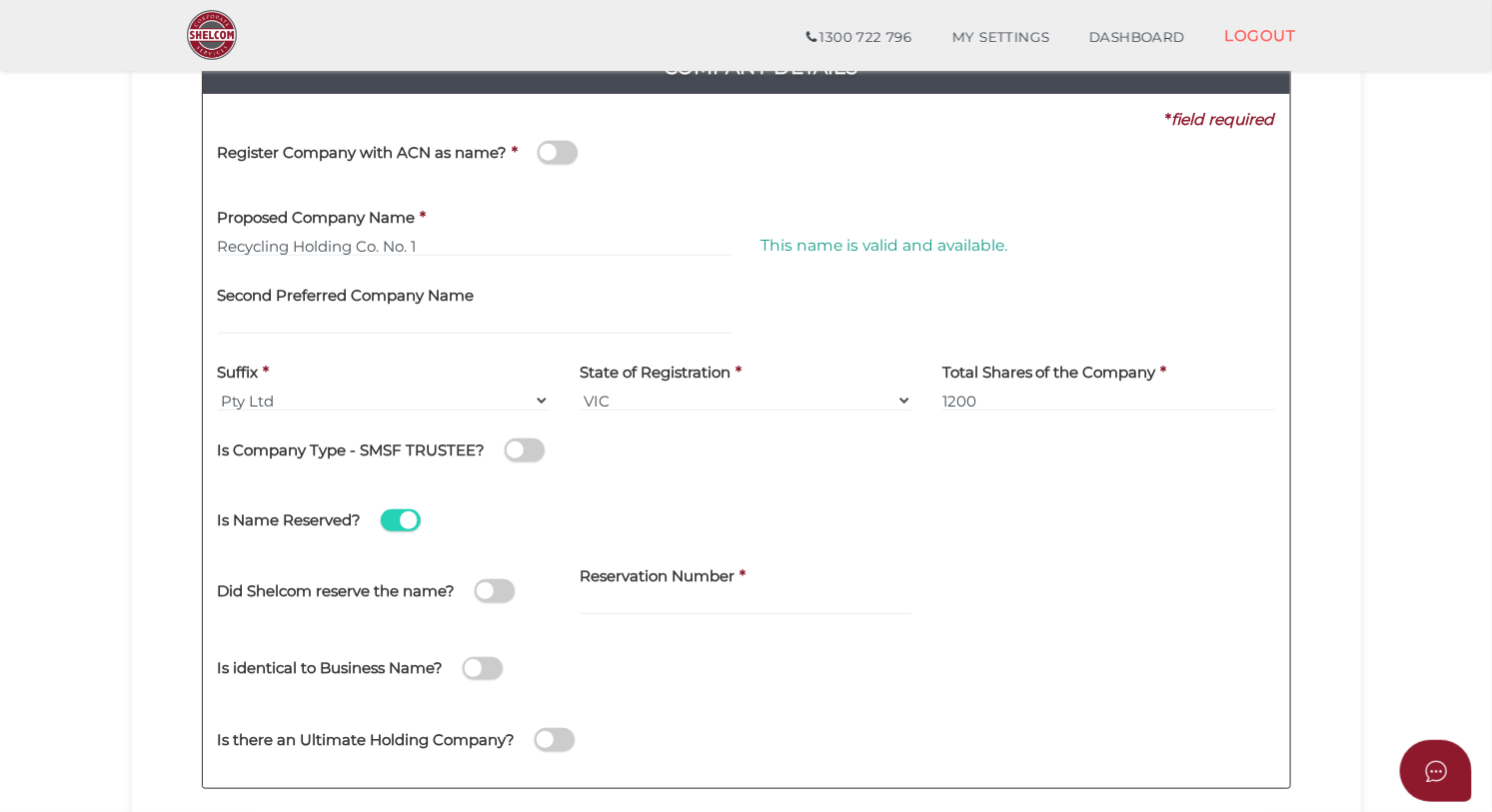 click at bounding box center [401, 520] 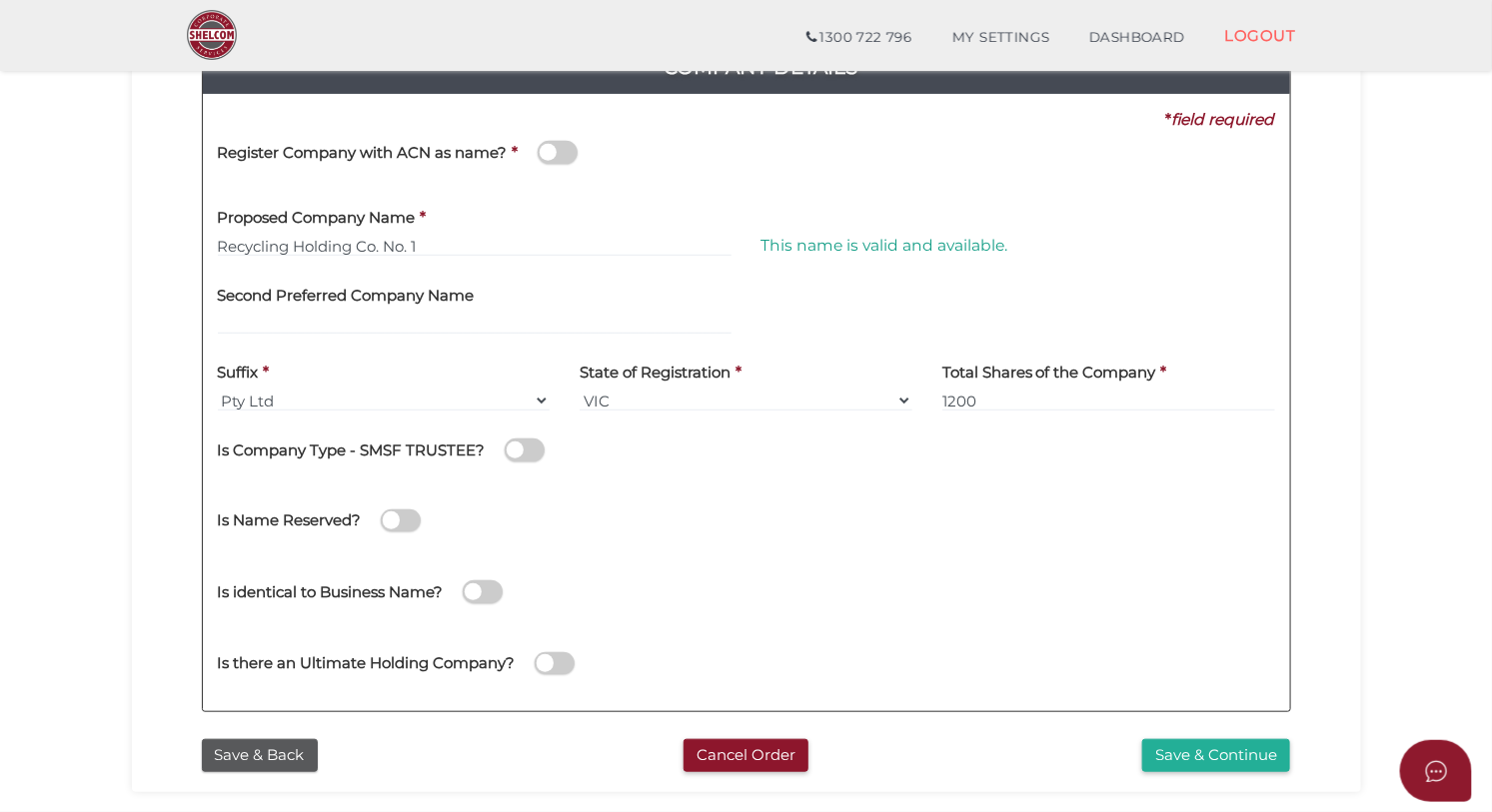 click at bounding box center (483, 591) 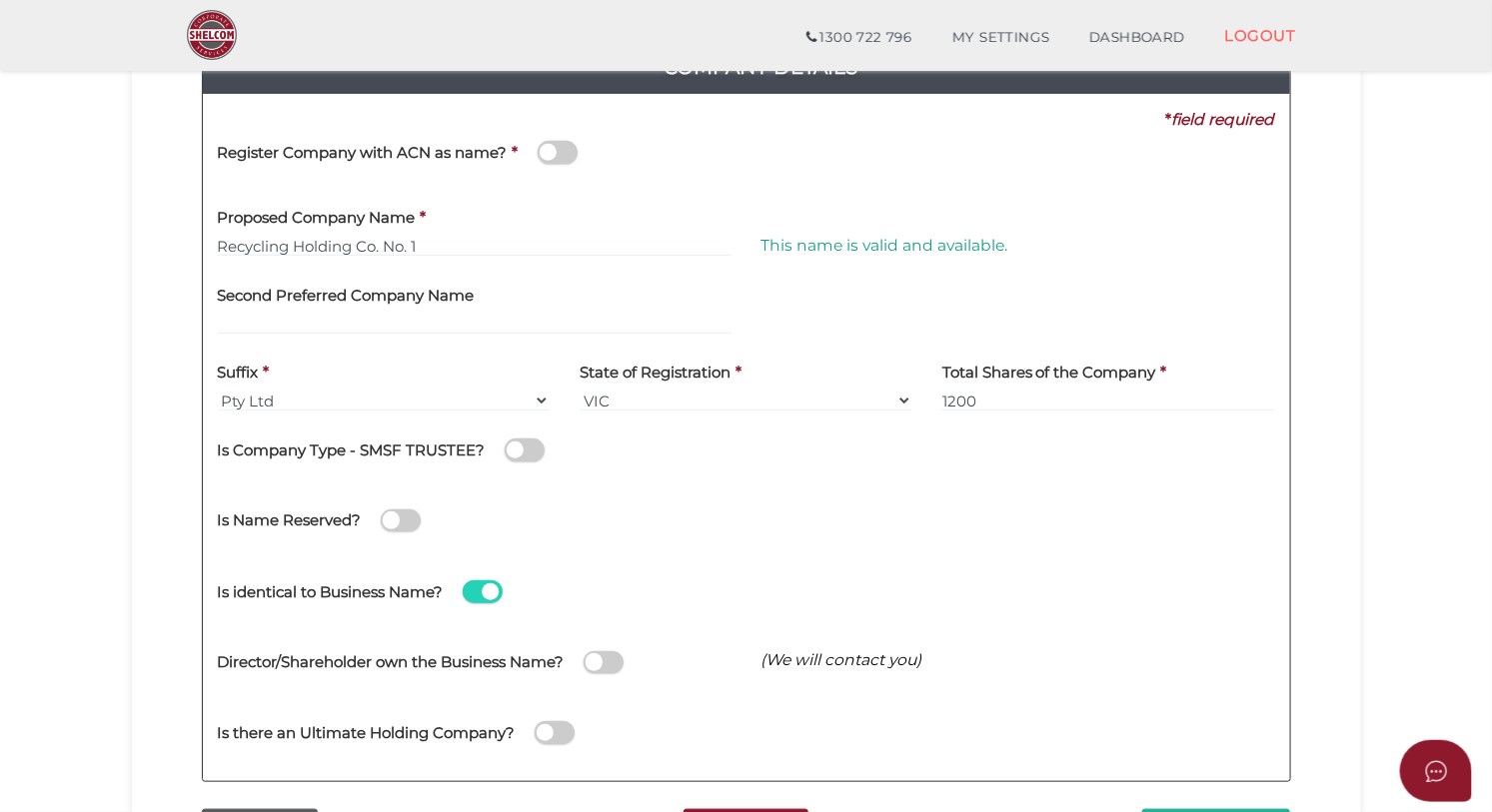 click at bounding box center (483, 591) 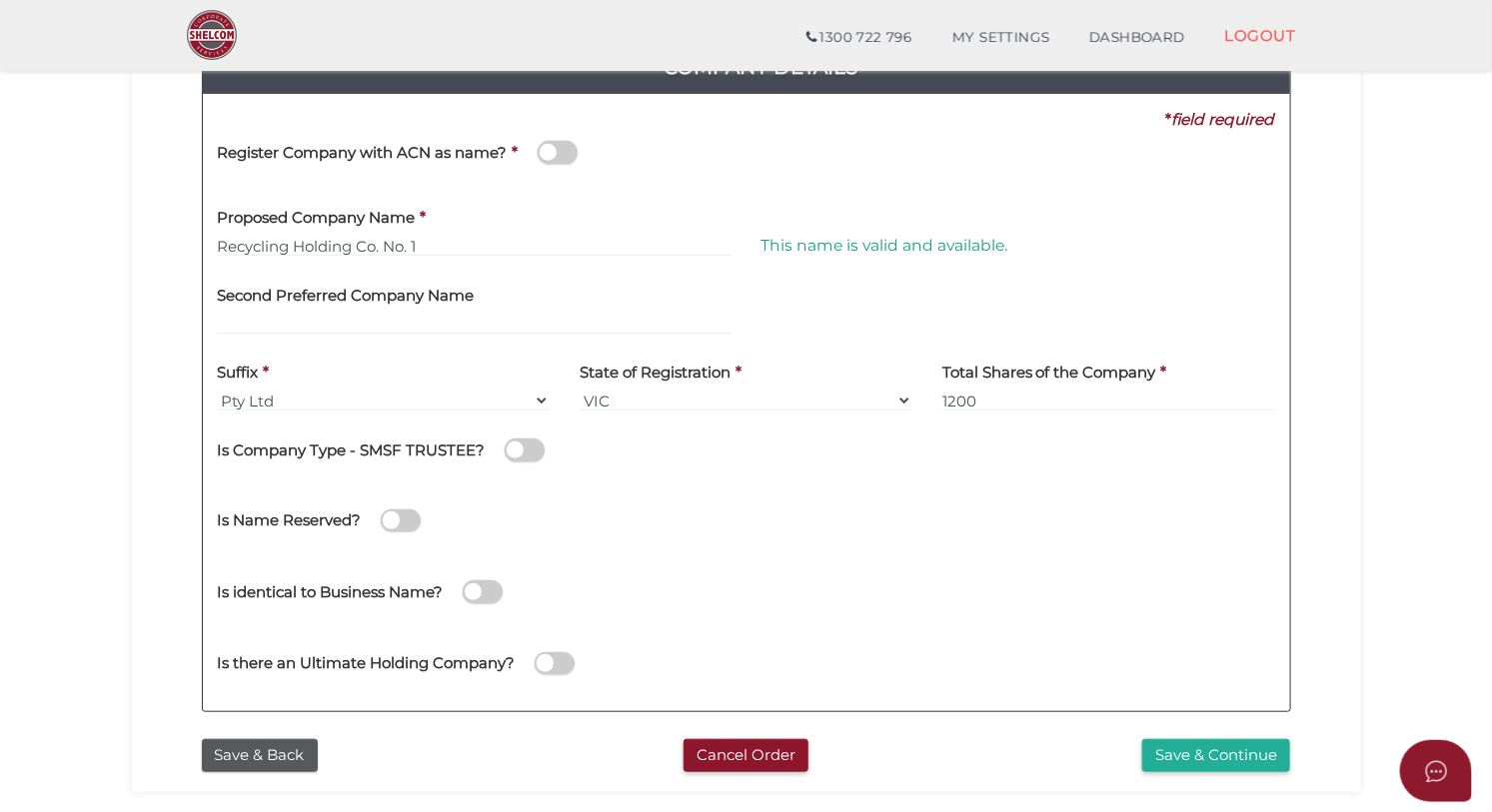 click at bounding box center (525, 449) 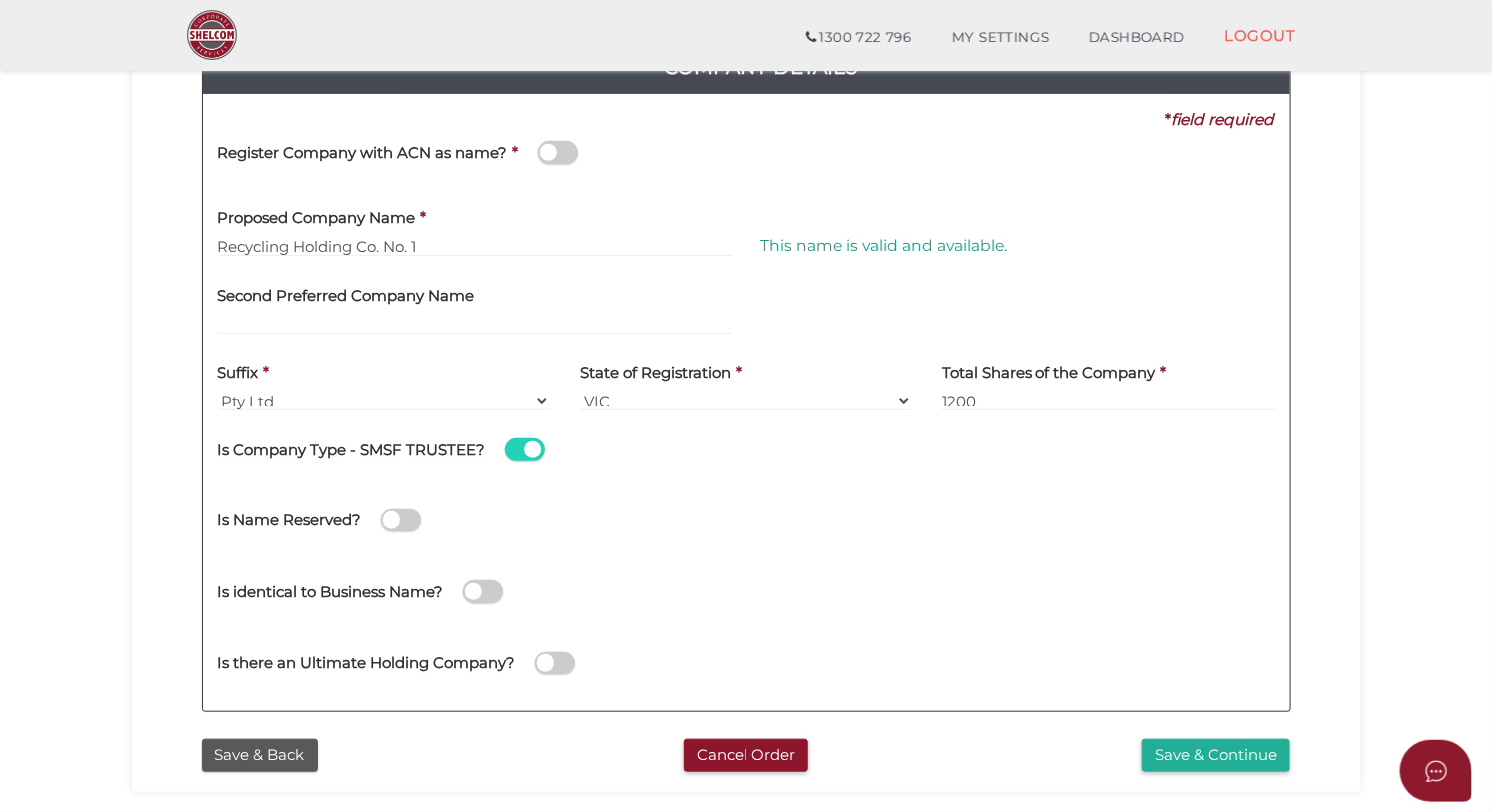 click at bounding box center [525, 449] 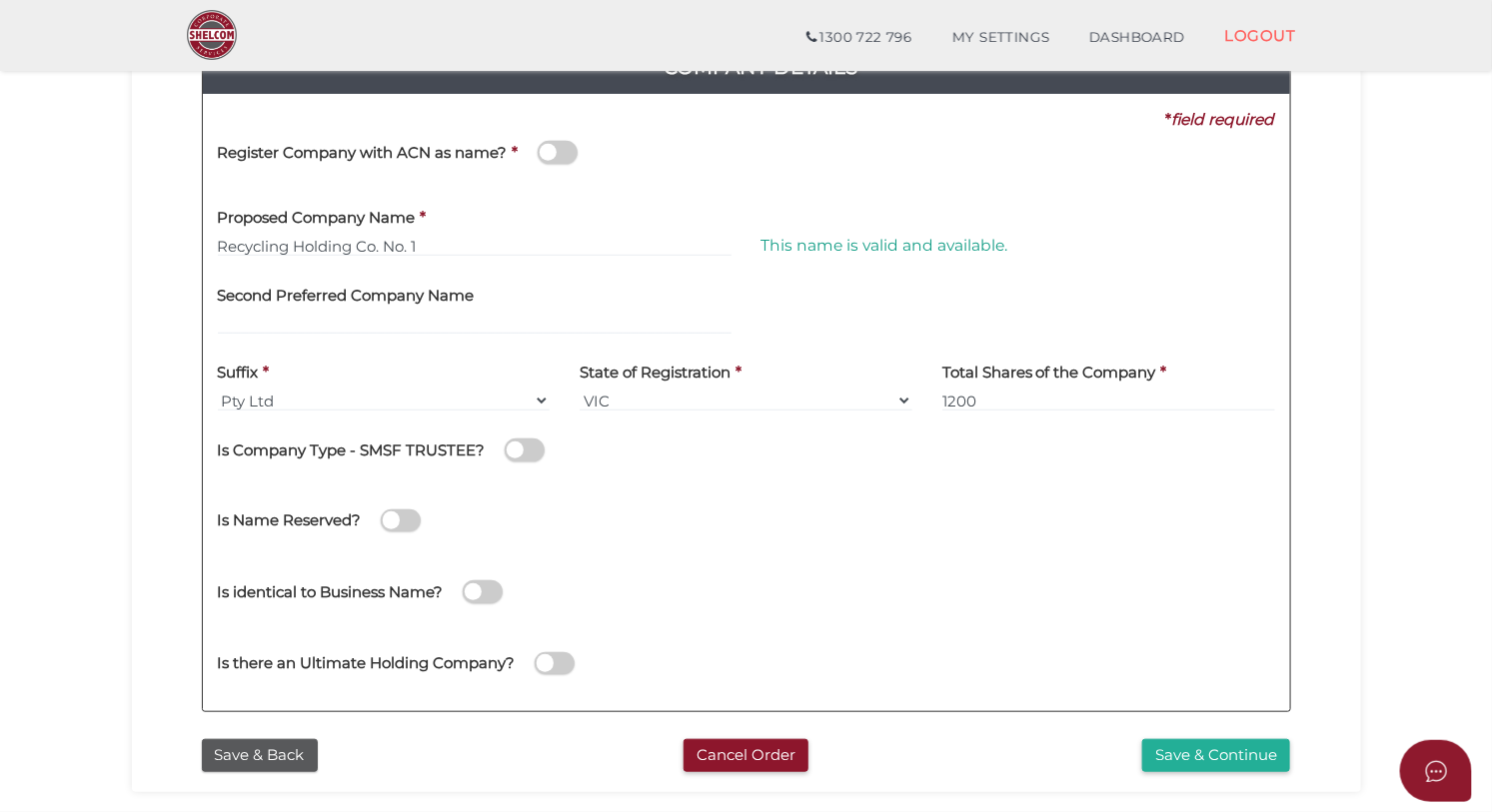 click at bounding box center [555, 663] 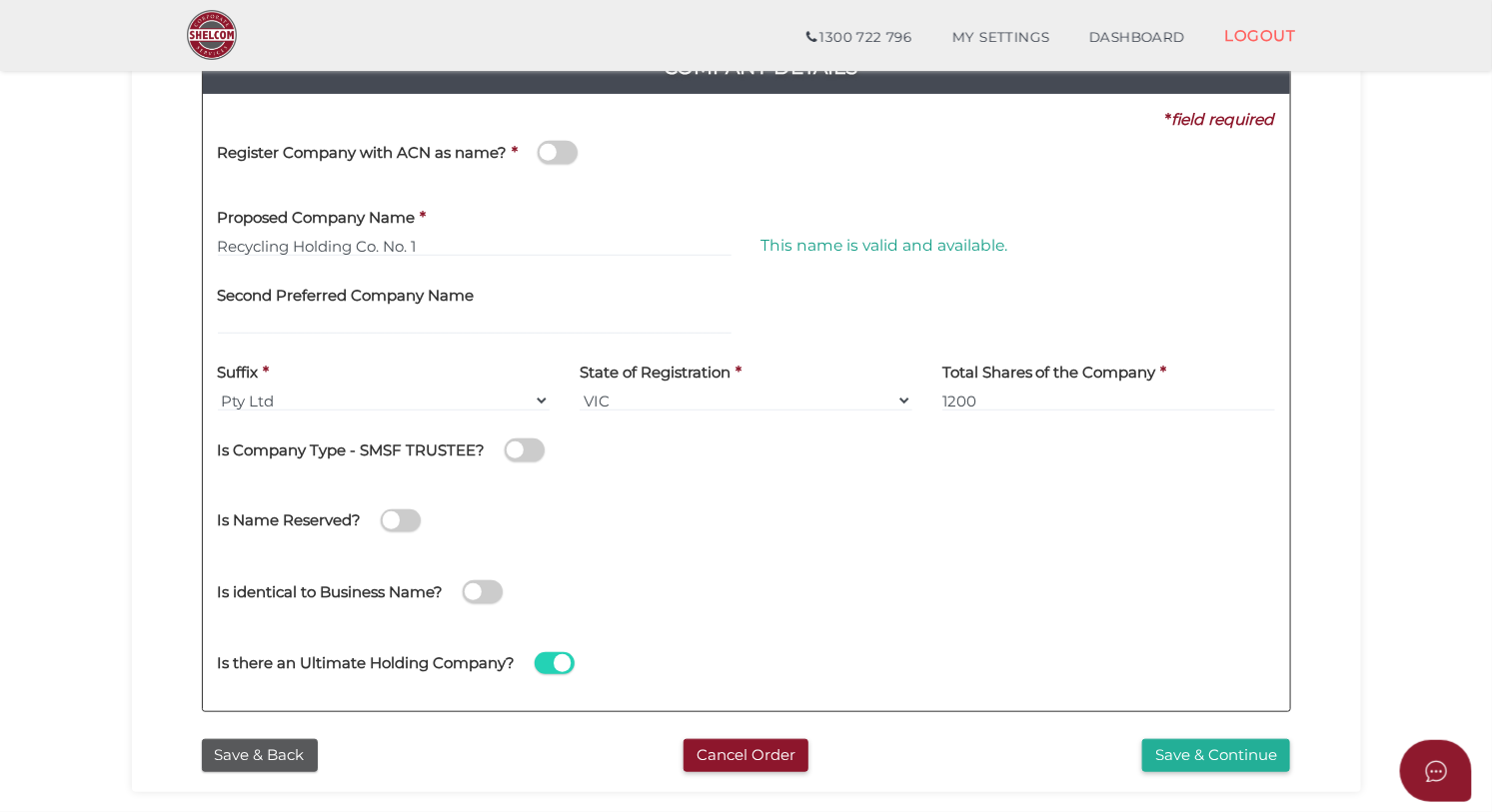 select on "Australia" 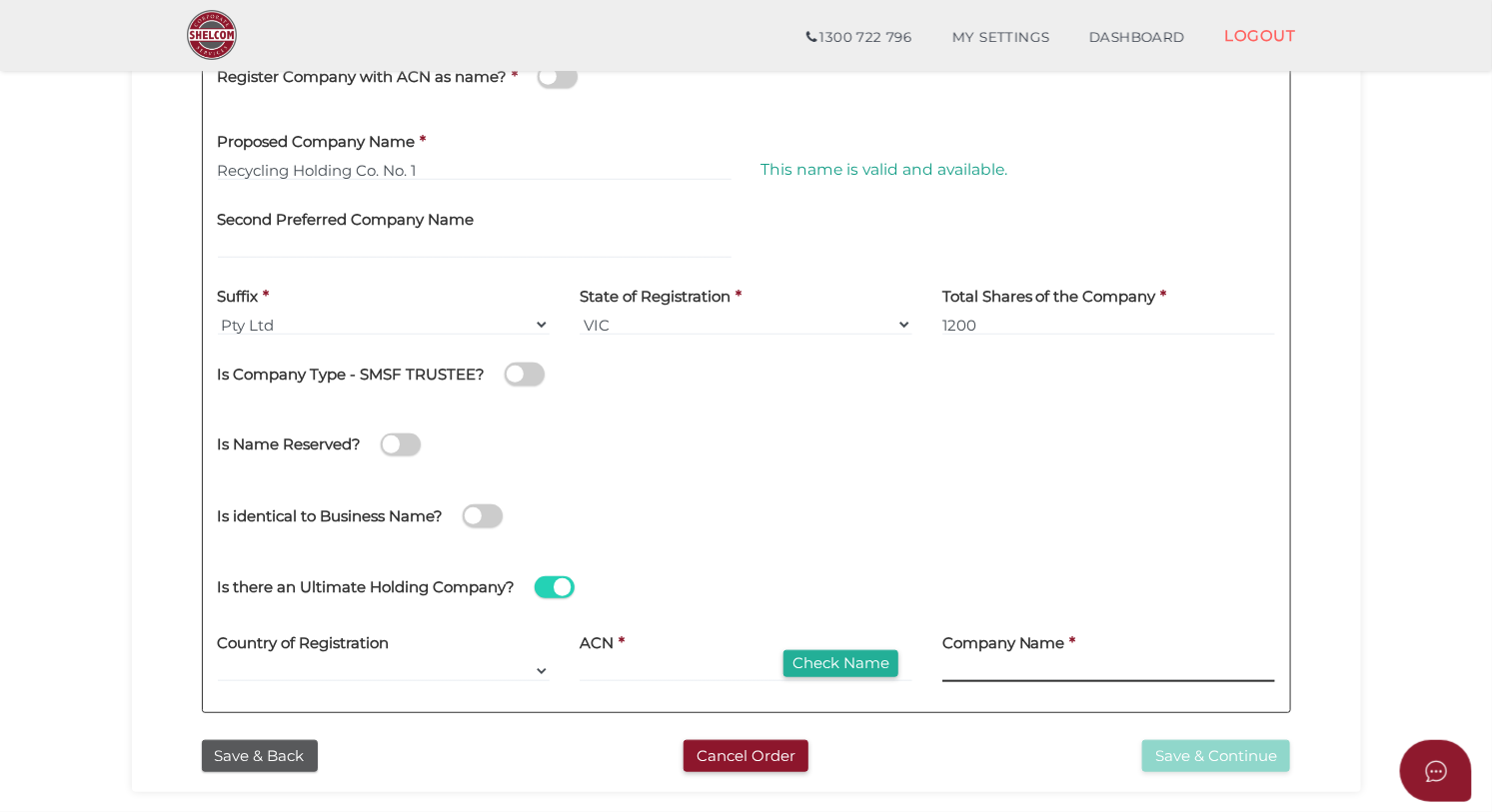 scroll, scrollTop: 360, scrollLeft: 0, axis: vertical 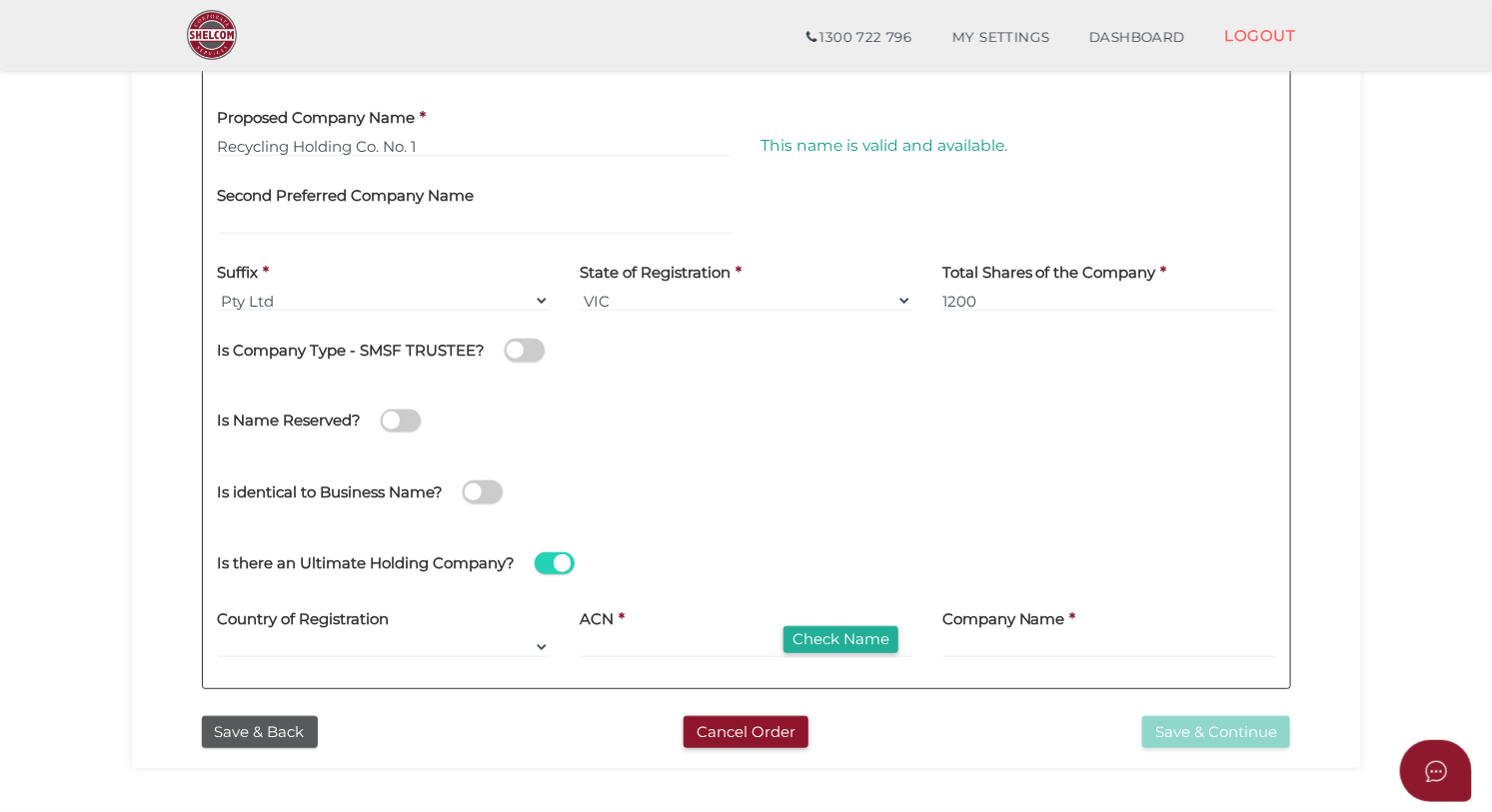 click at bounding box center [555, 563] 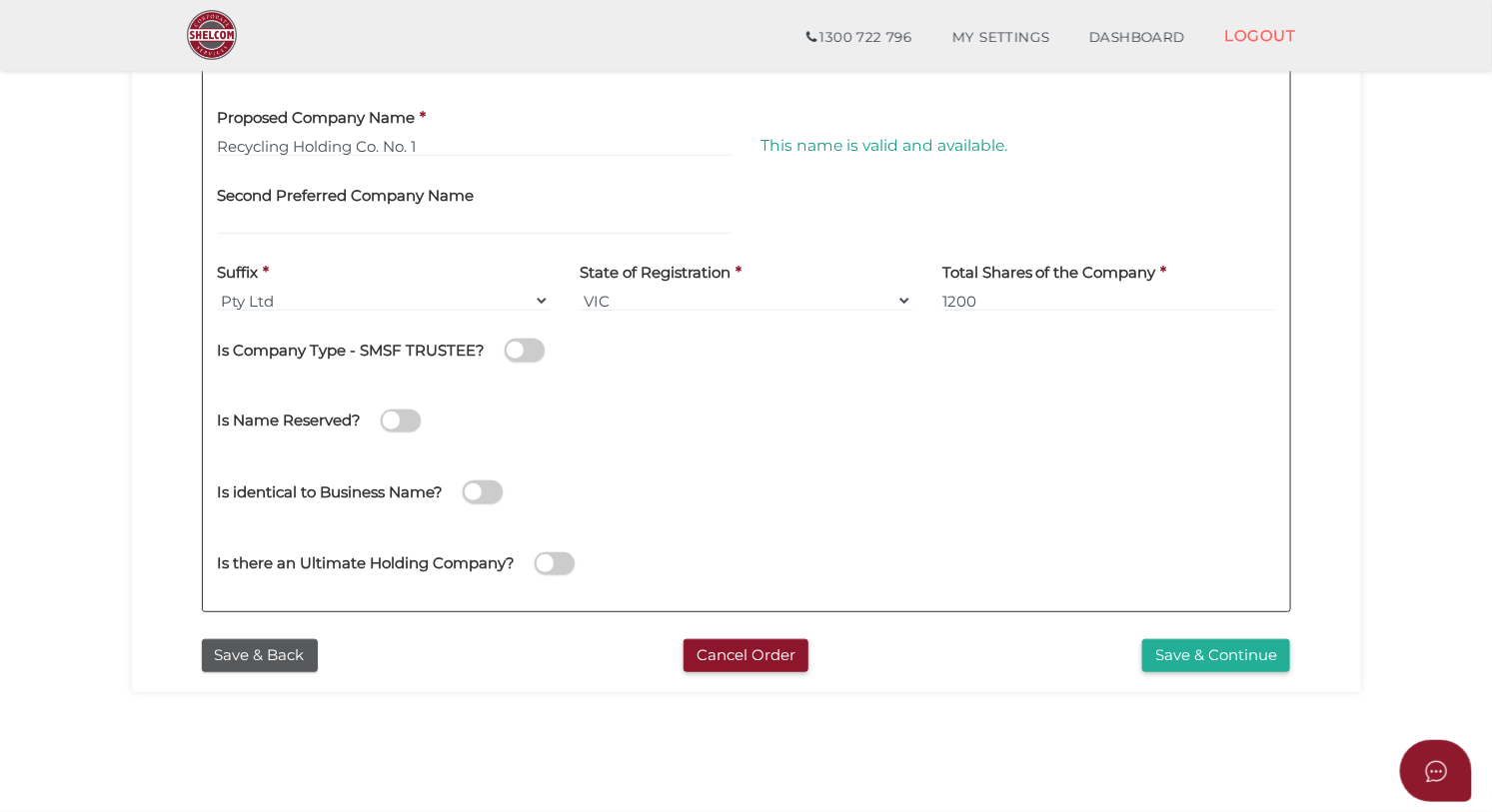 click on "Is identical to Business Name?" at bounding box center [399, 488] 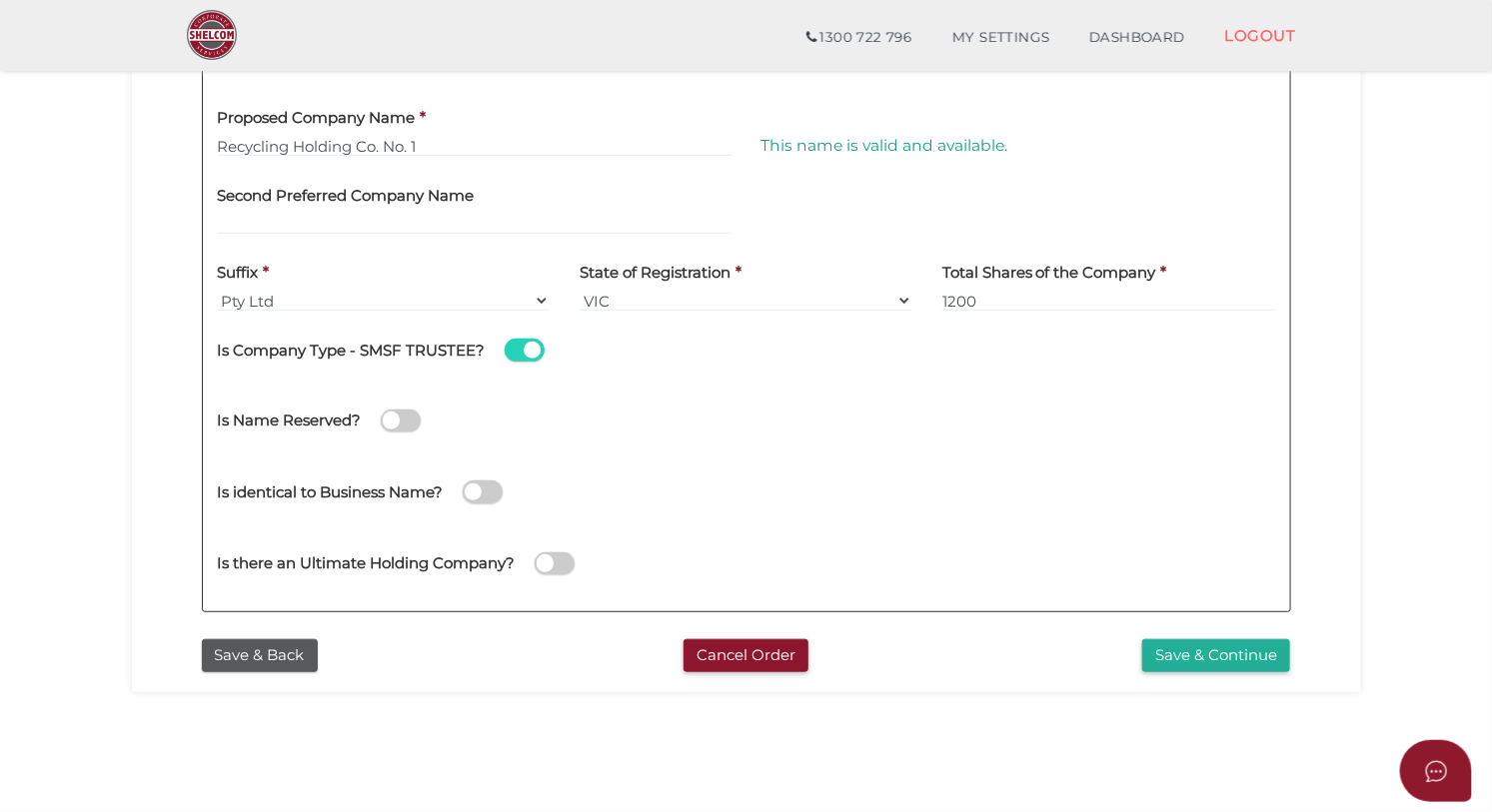click at bounding box center (525, 350) 